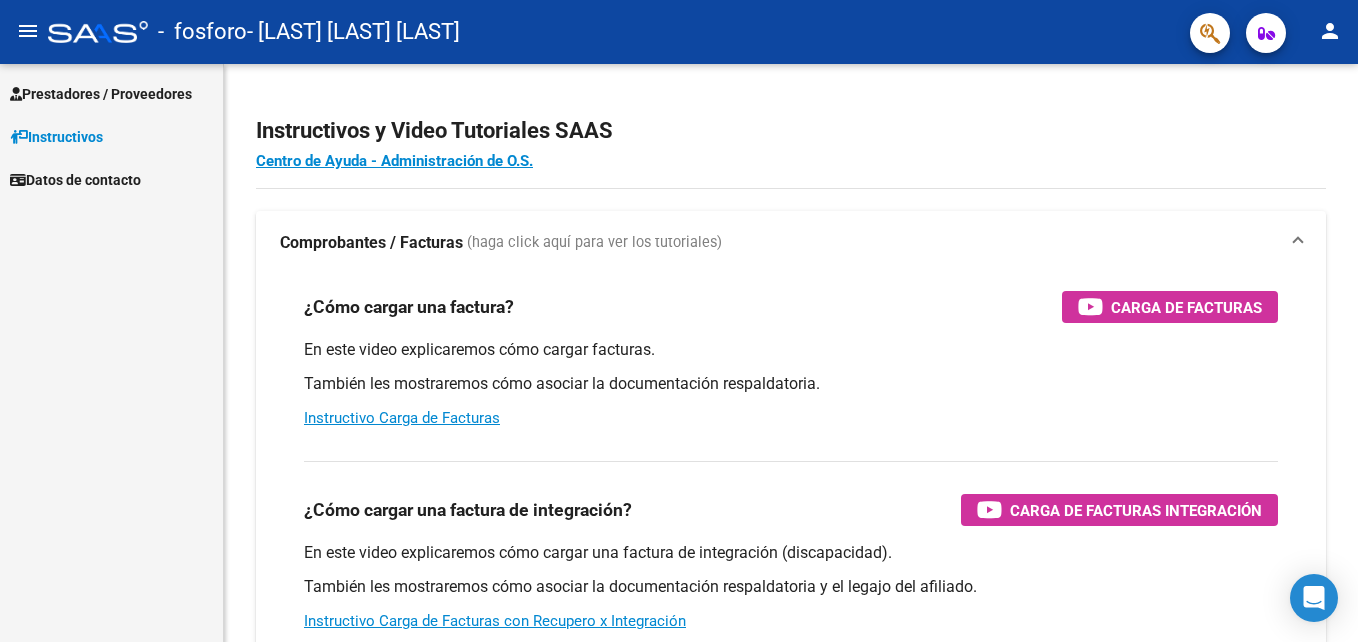 scroll, scrollTop: 0, scrollLeft: 0, axis: both 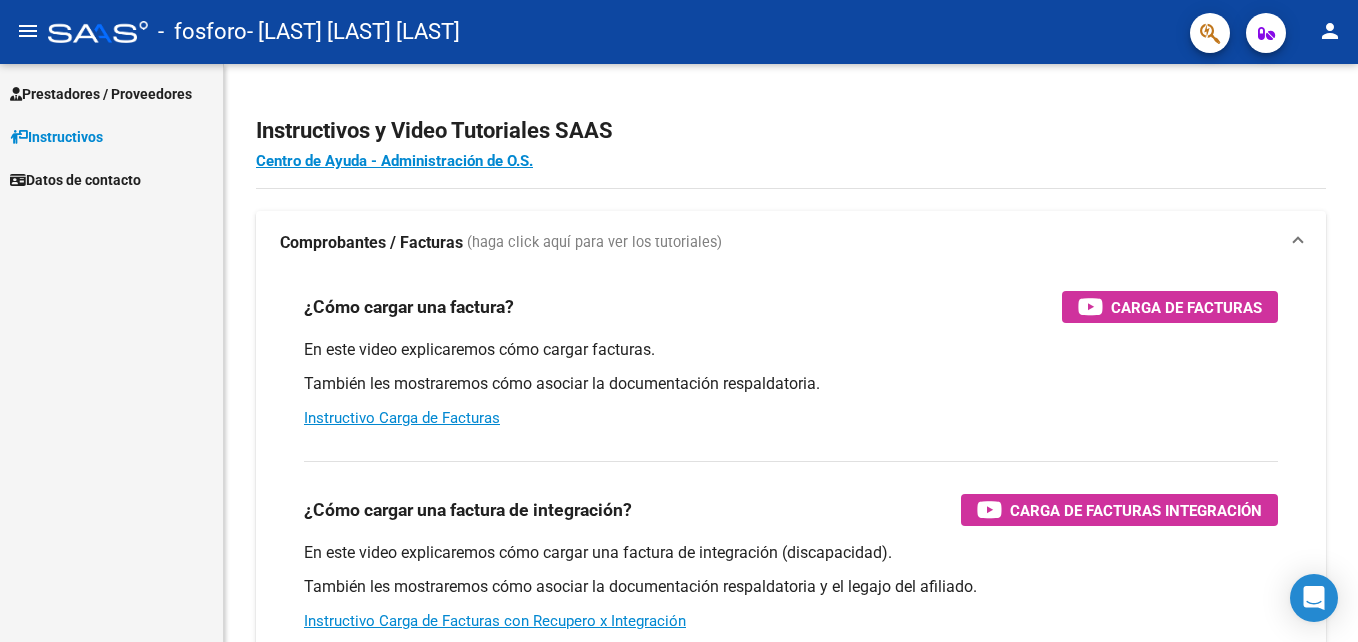 click on "Prestadores / Proveedores" at bounding box center (101, 94) 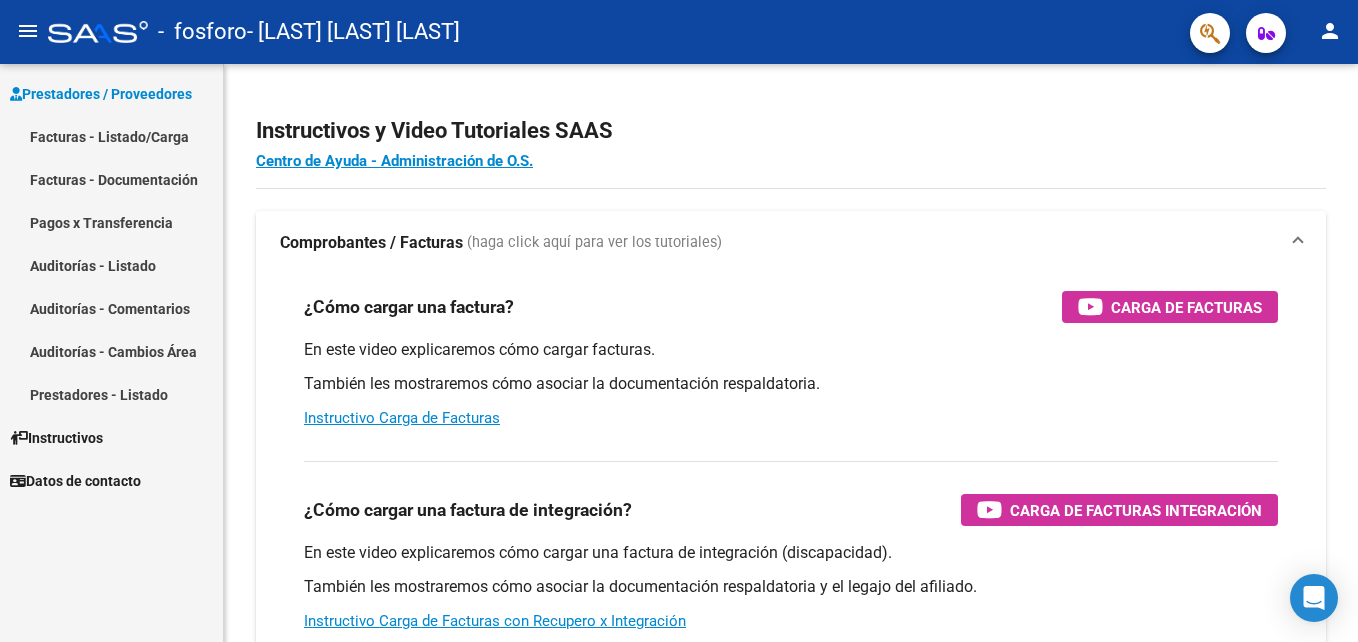 click on "Facturas - Listado/Carga" at bounding box center (111, 136) 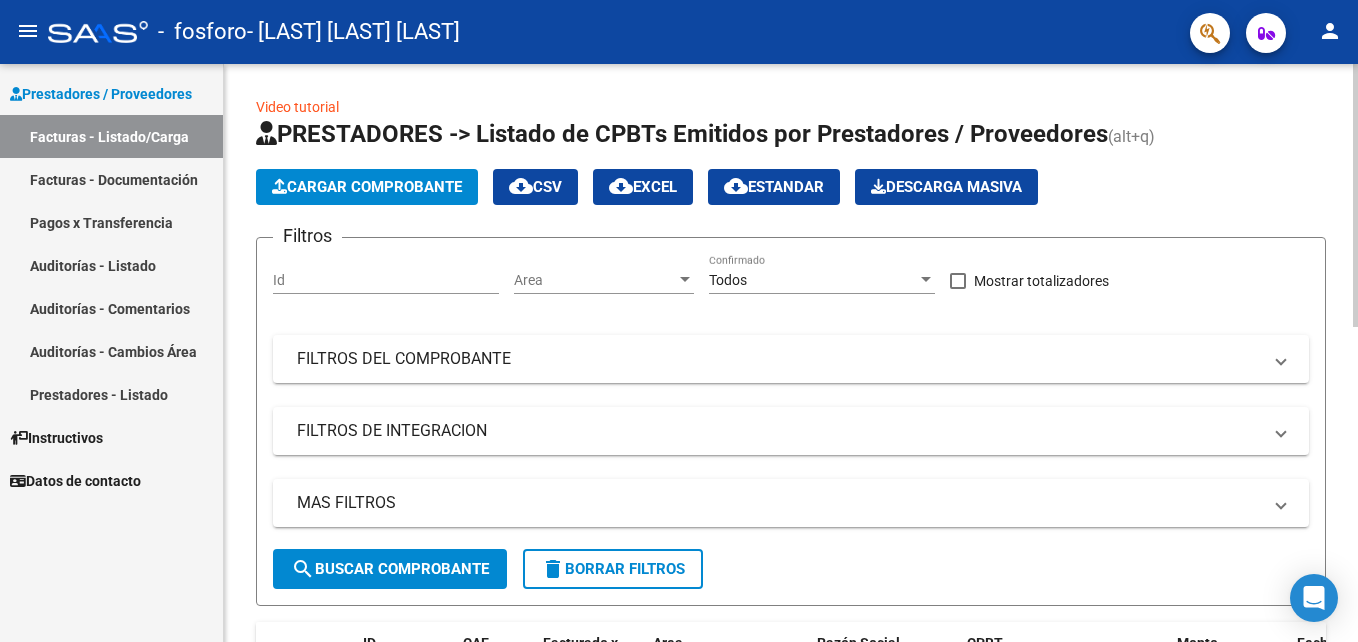 click on "Cargar Comprobante" 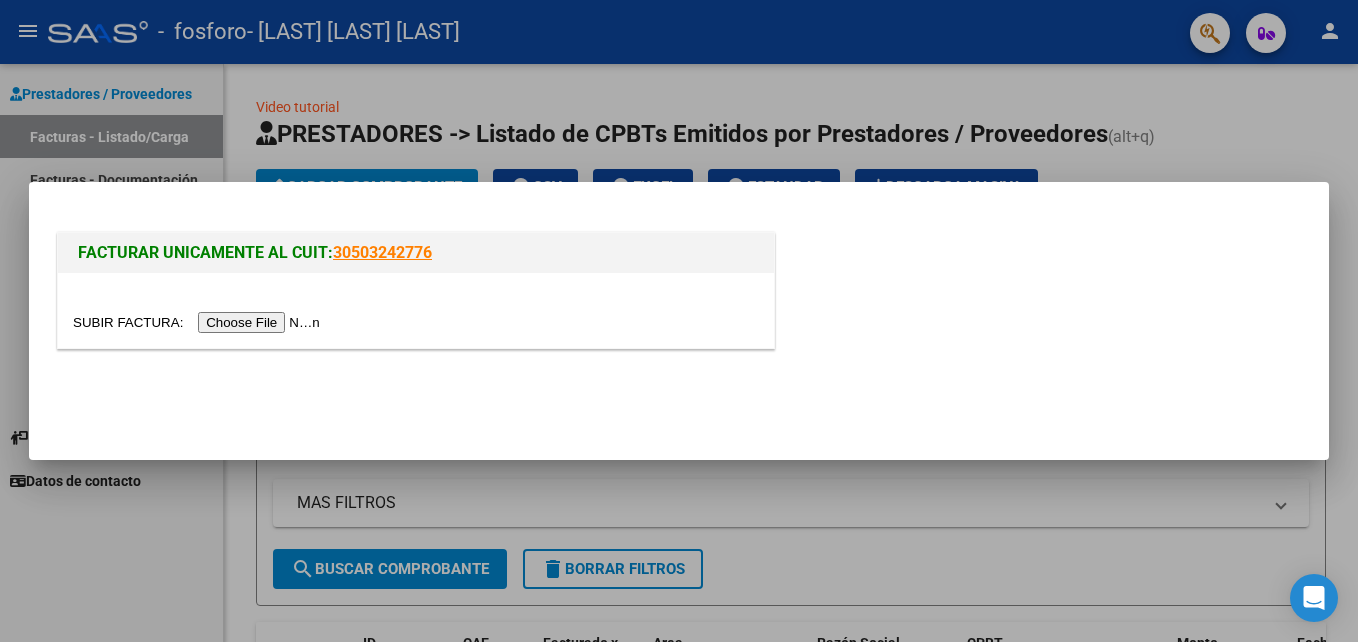 click at bounding box center (199, 322) 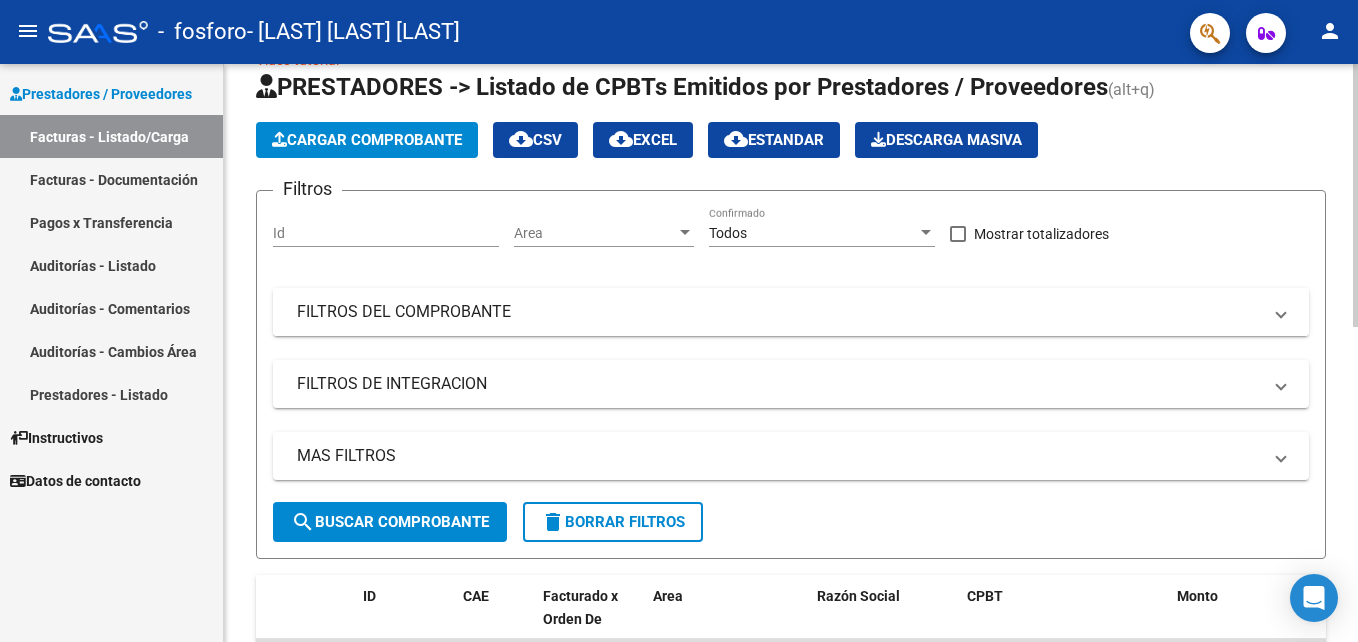scroll, scrollTop: 0, scrollLeft: 0, axis: both 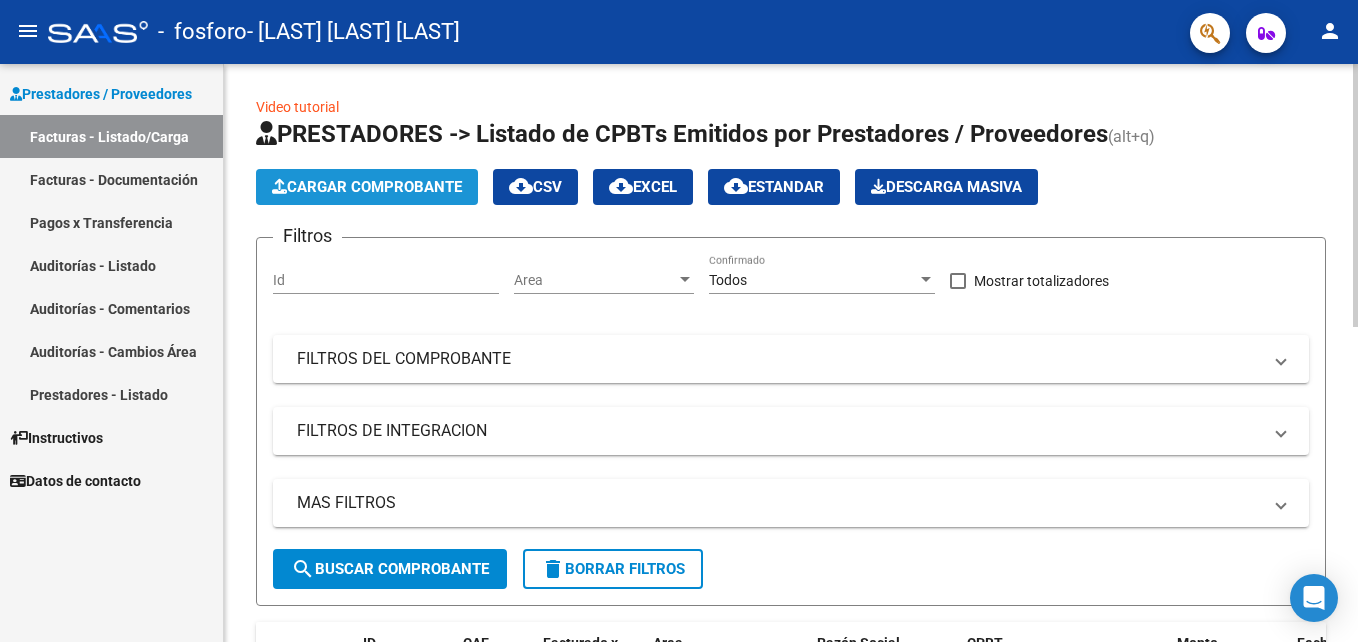 click on "Cargar Comprobante" 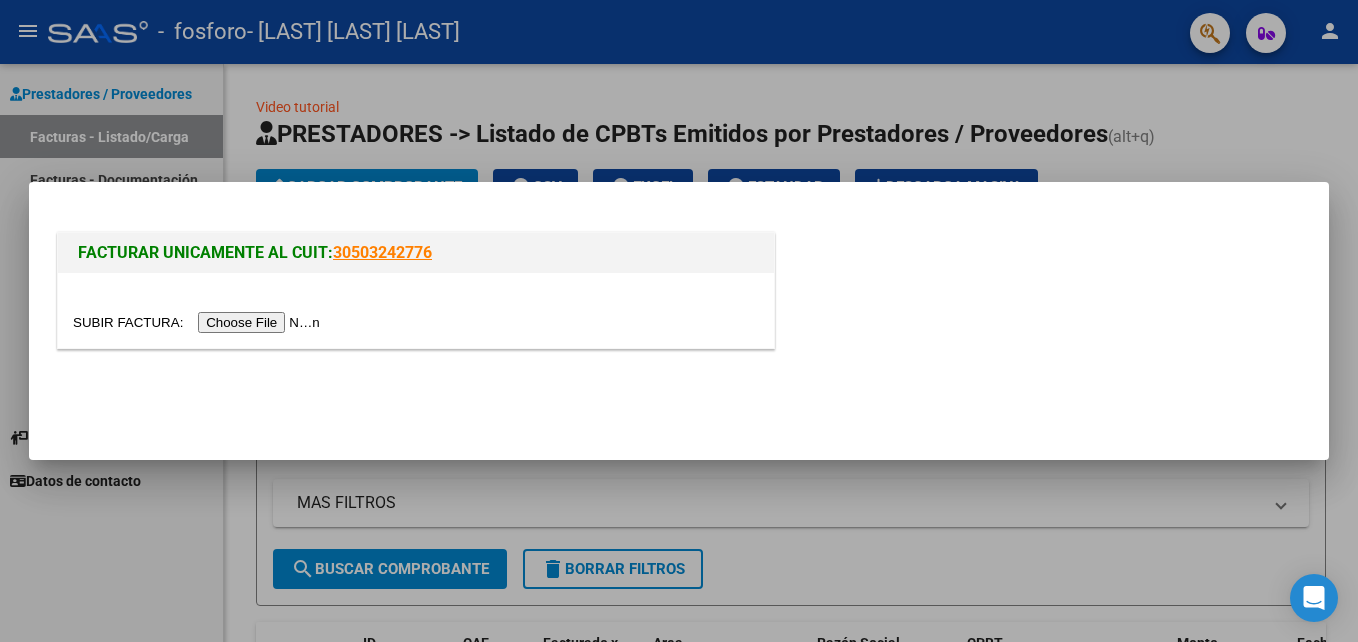 click at bounding box center [199, 322] 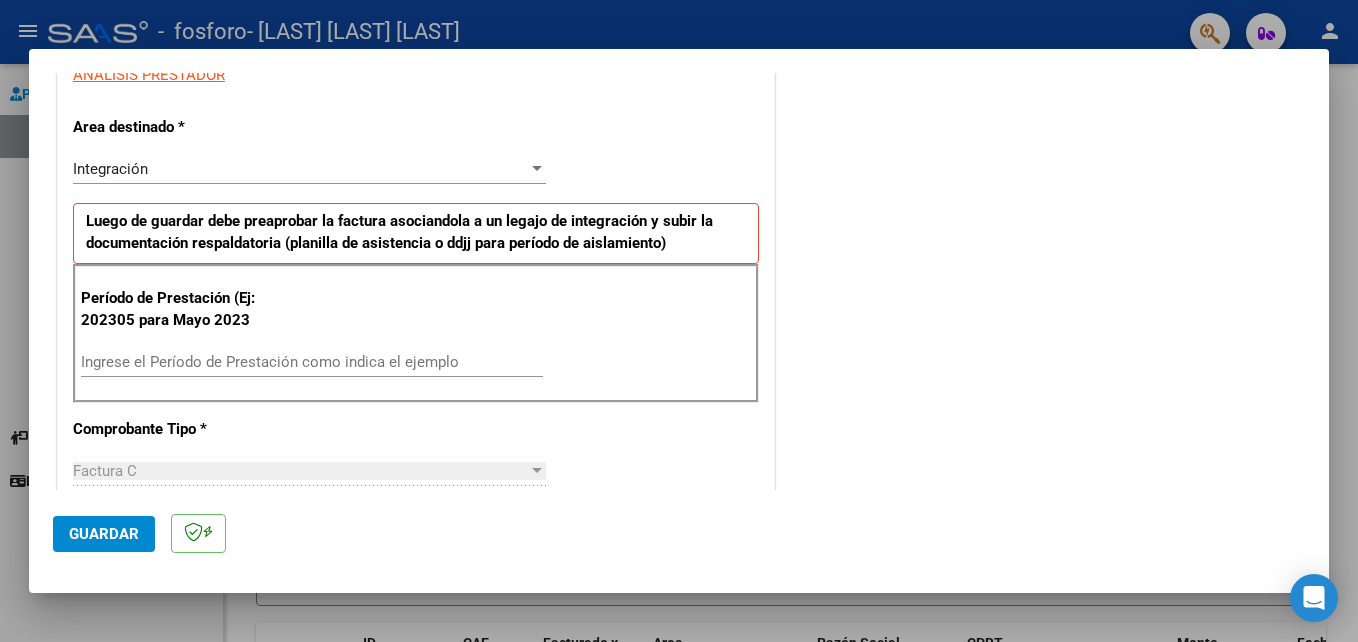 scroll, scrollTop: 400, scrollLeft: 0, axis: vertical 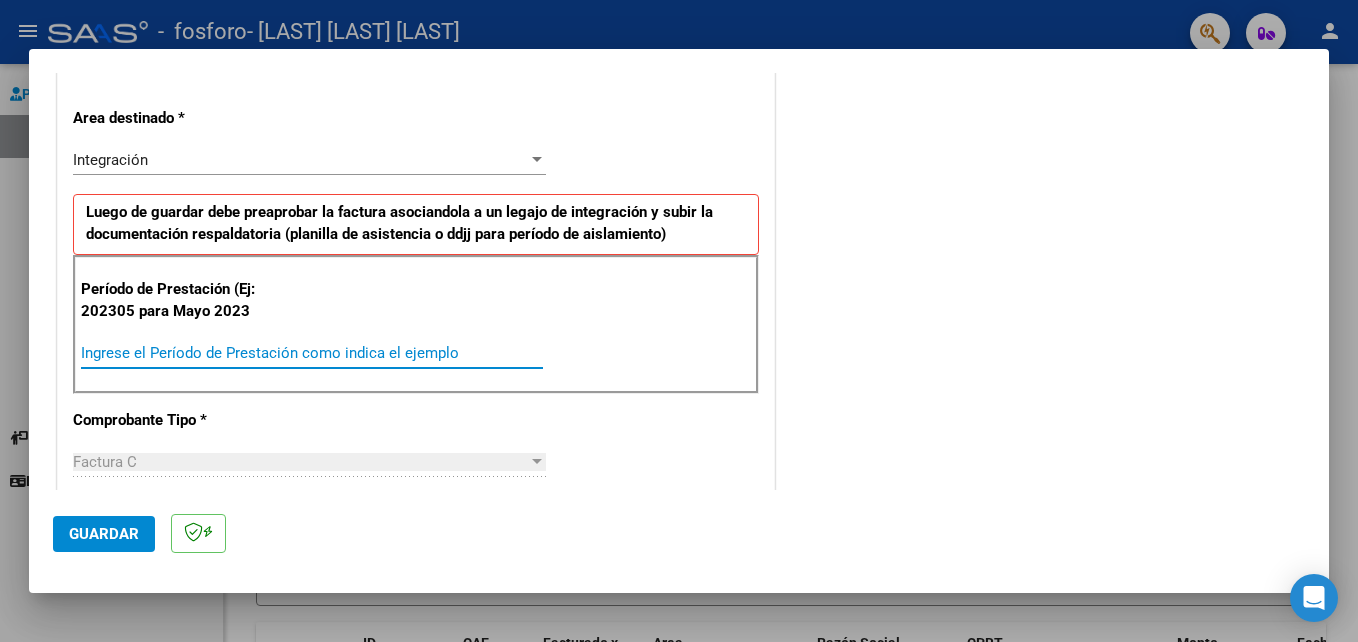 click on "Ingrese el Período de Prestación como indica el ejemplo" at bounding box center [312, 353] 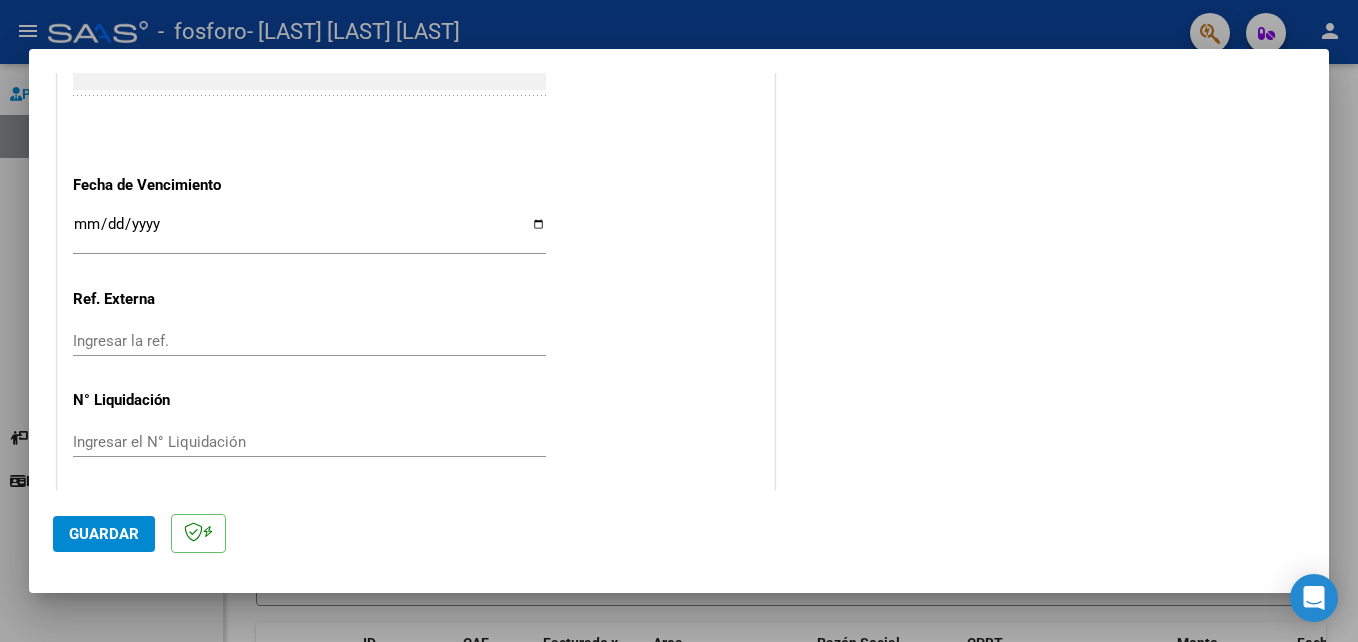 scroll, scrollTop: 1306, scrollLeft: 0, axis: vertical 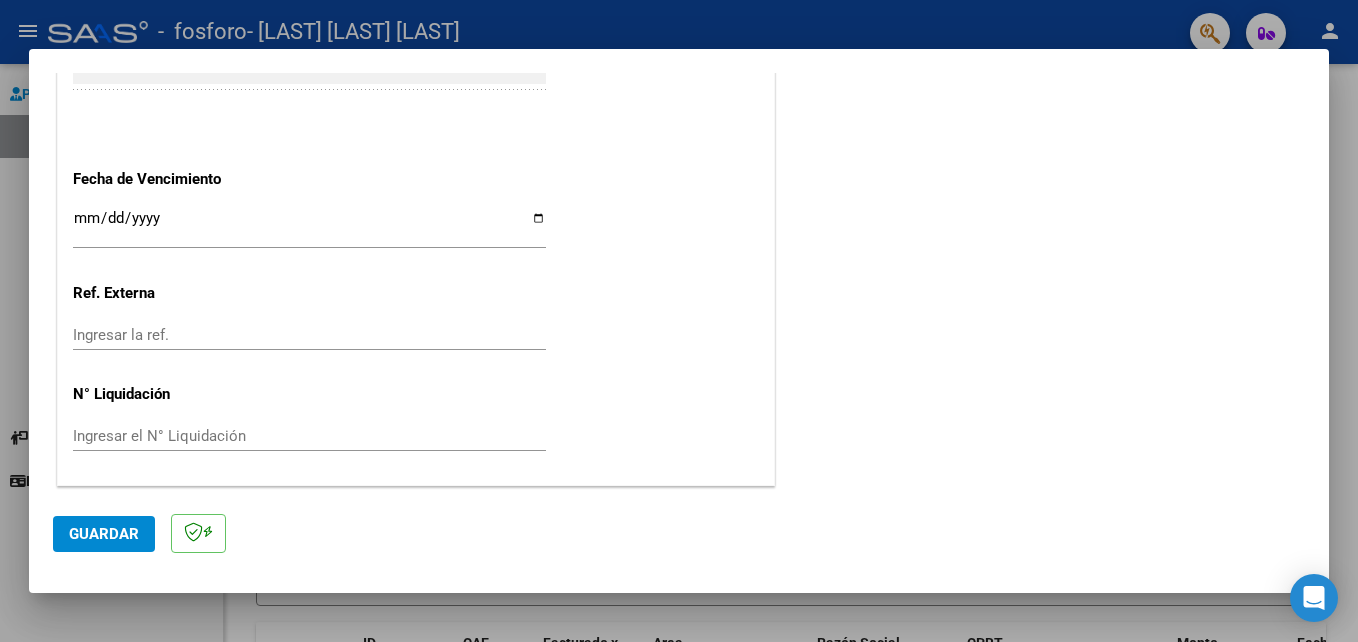 type on "202507" 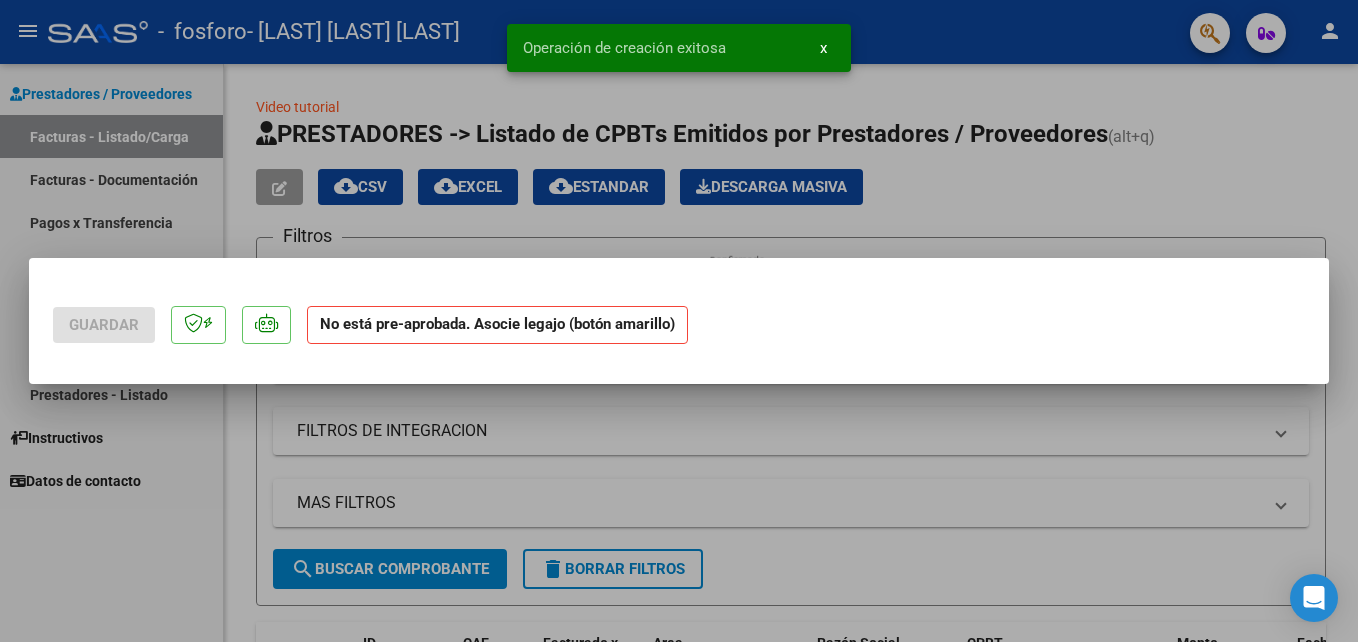 scroll, scrollTop: 0, scrollLeft: 0, axis: both 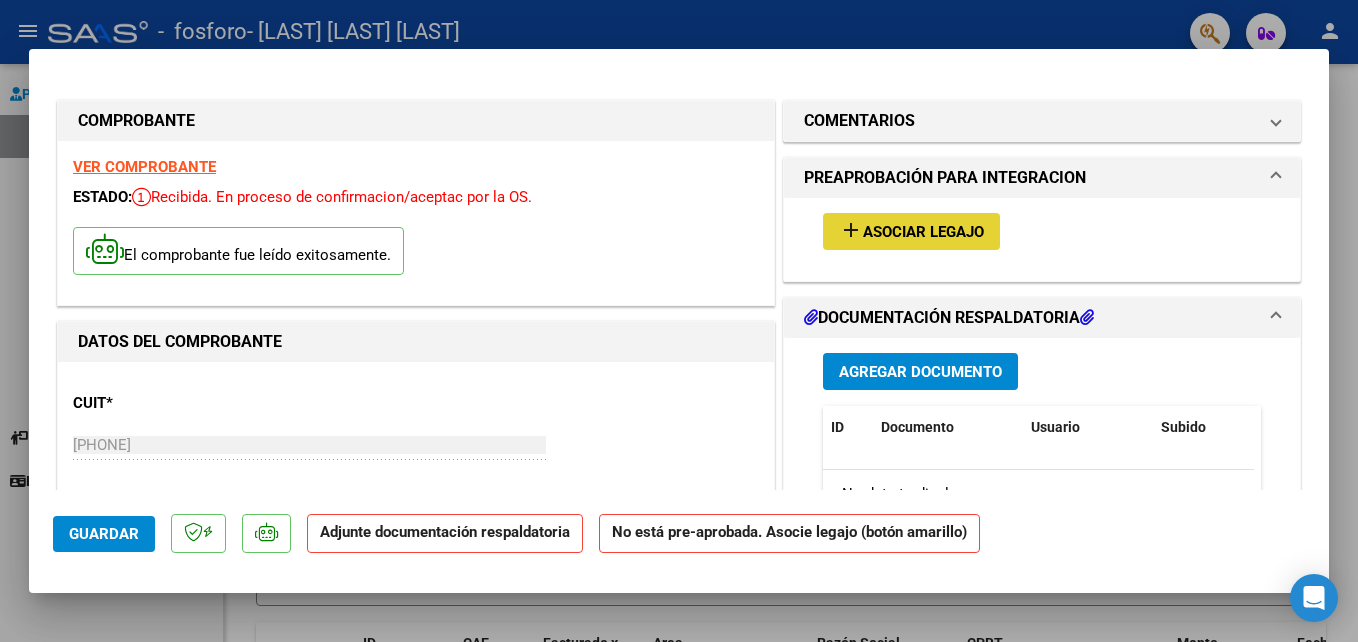click on "Asociar Legajo" at bounding box center (923, 232) 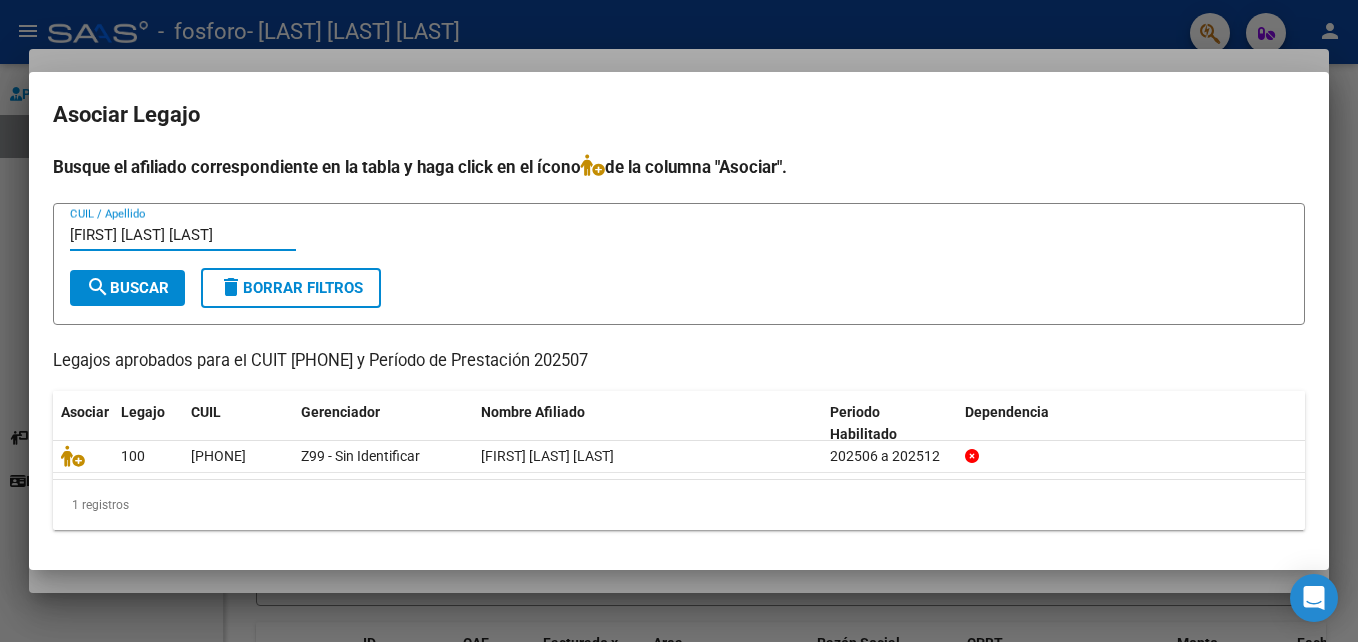 type on "[FIRST] [LAST] [LAST]" 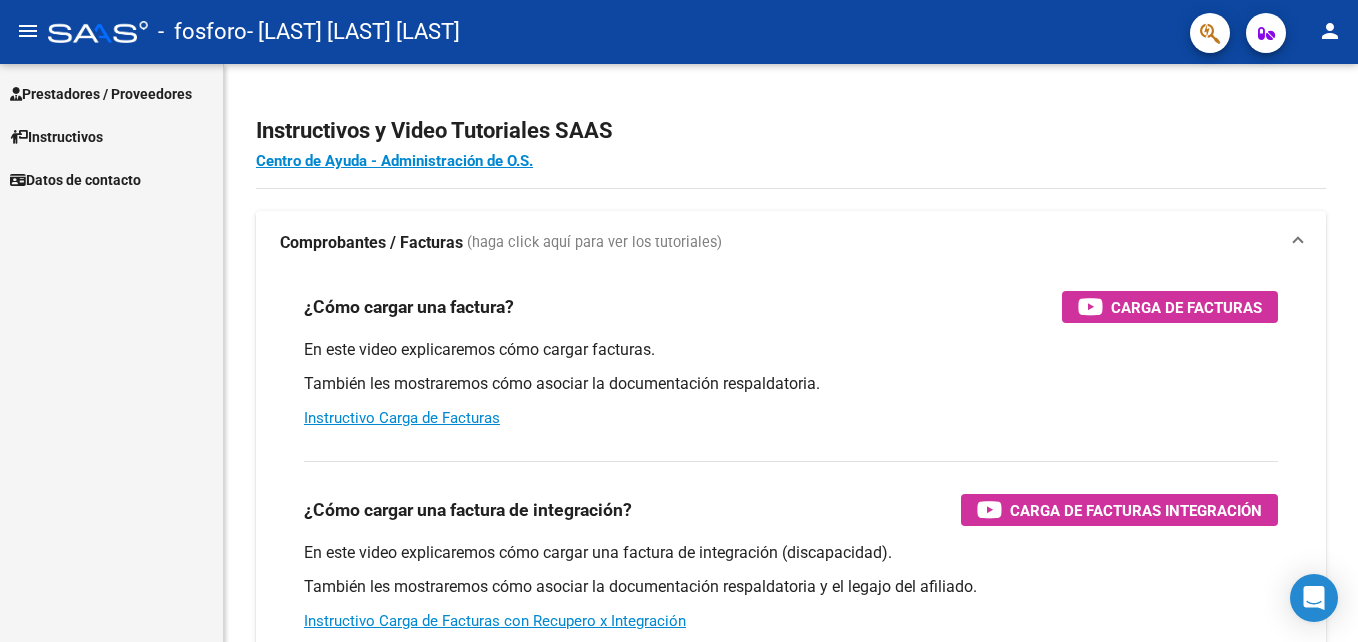 click on "Prestadores / Proveedores" at bounding box center [101, 94] 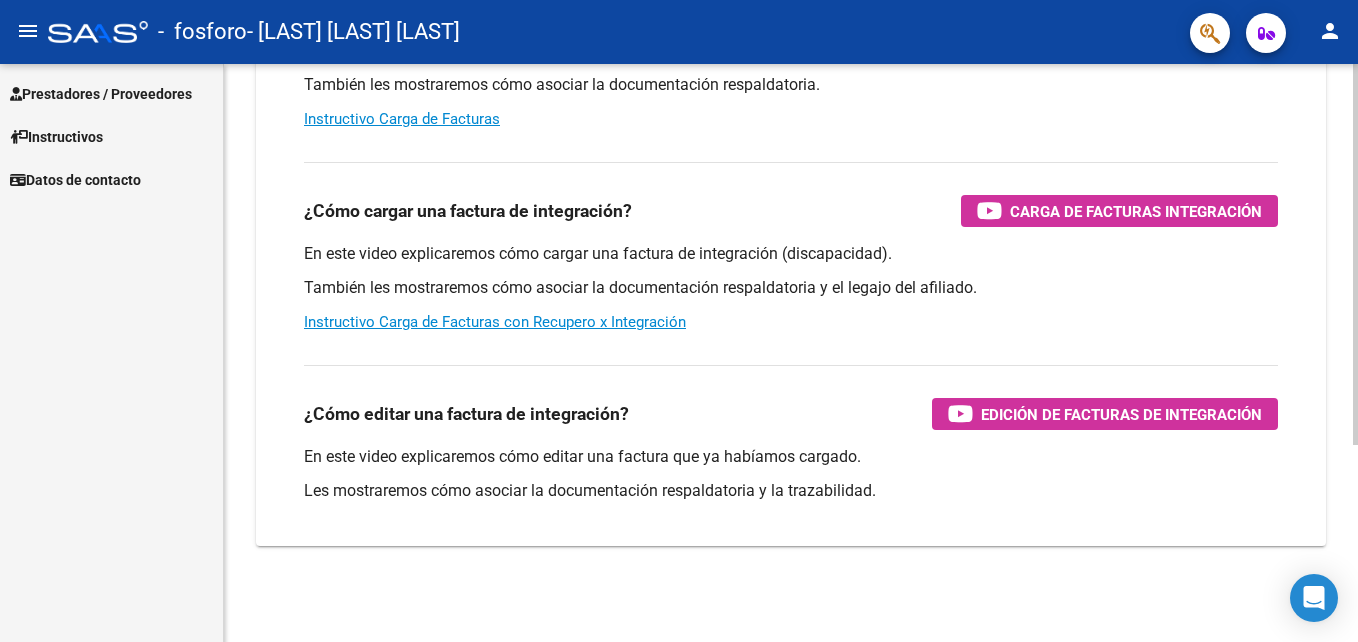 scroll, scrollTop: 0, scrollLeft: 0, axis: both 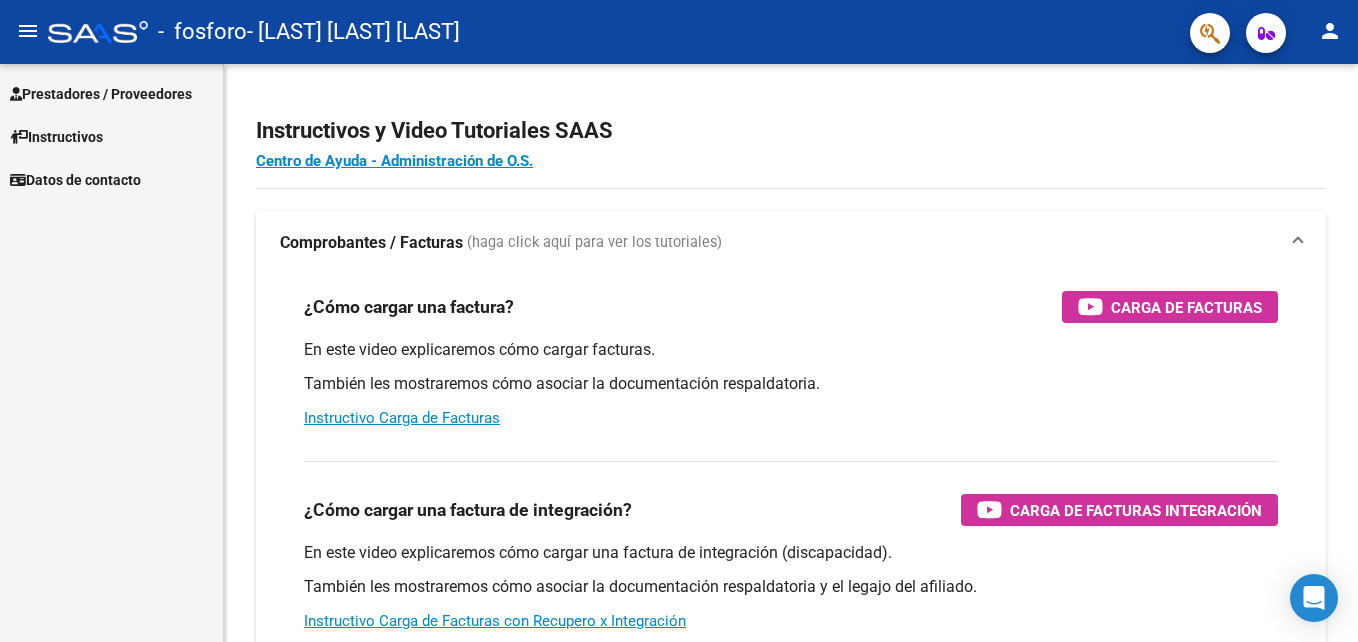 click on "Prestadores / Proveedores" at bounding box center [101, 94] 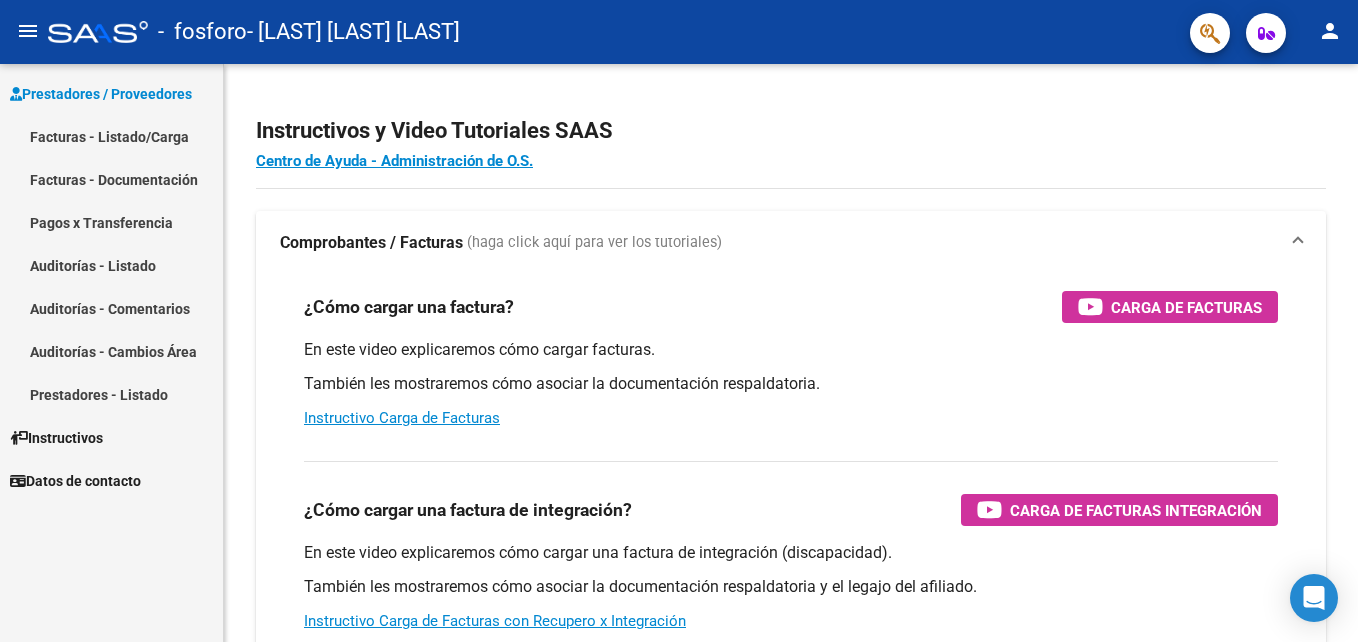 click on "Prestadores / Proveedores" at bounding box center (101, 94) 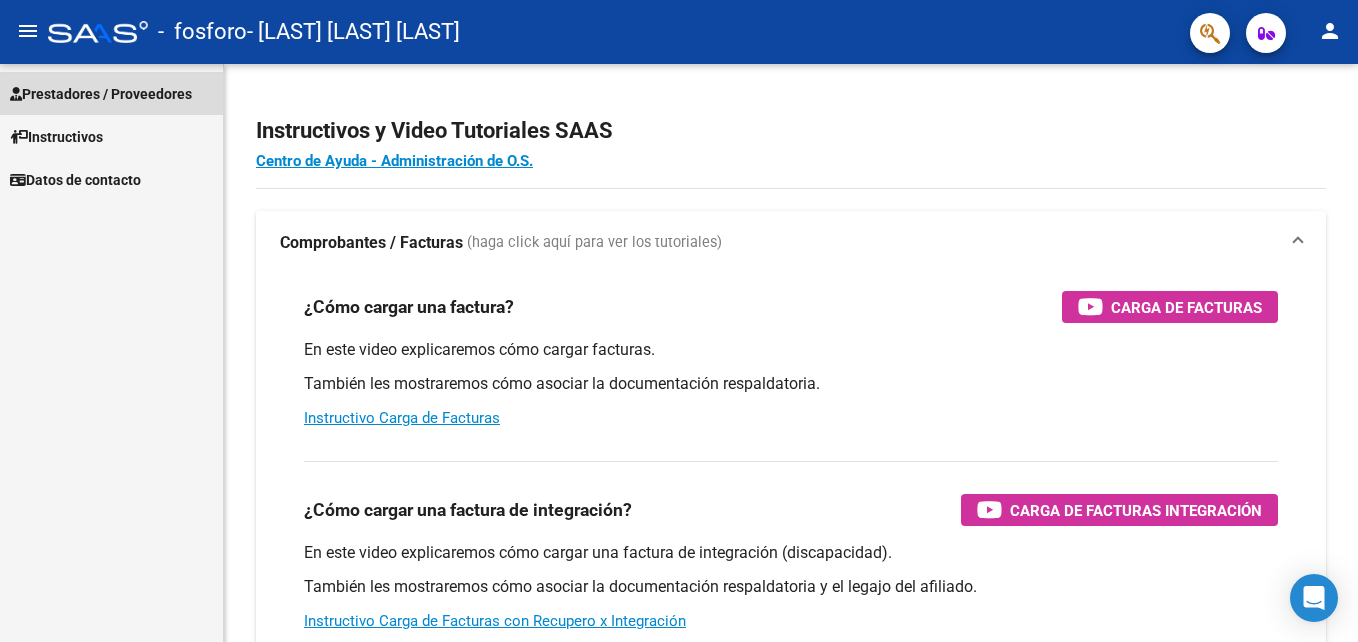 click on "Prestadores / Proveedores" at bounding box center [101, 94] 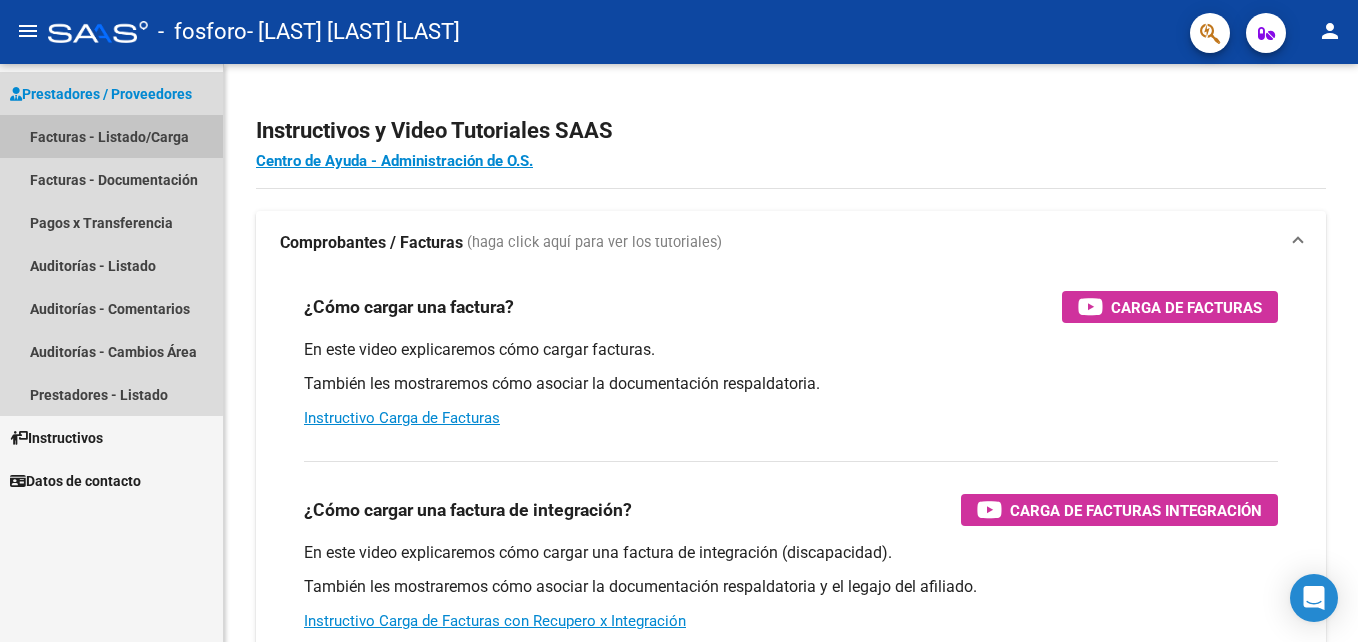 click on "Facturas - Listado/Carga" at bounding box center [111, 136] 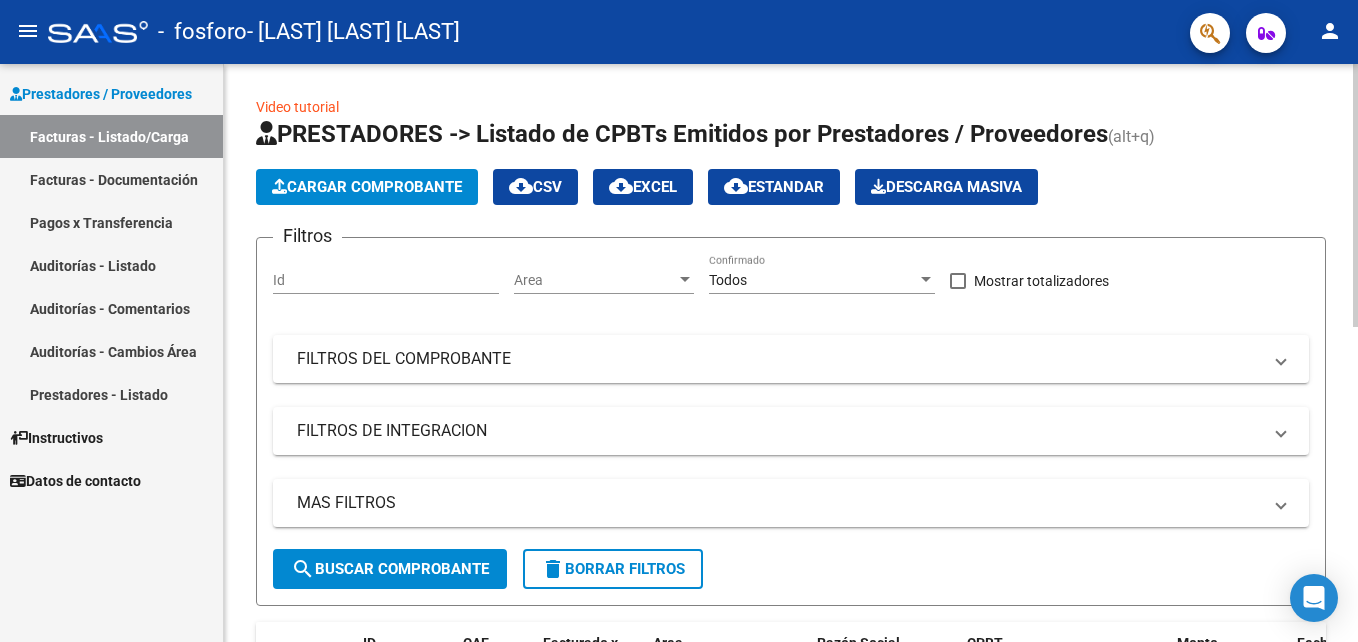 click on "Cargar Comprobante" 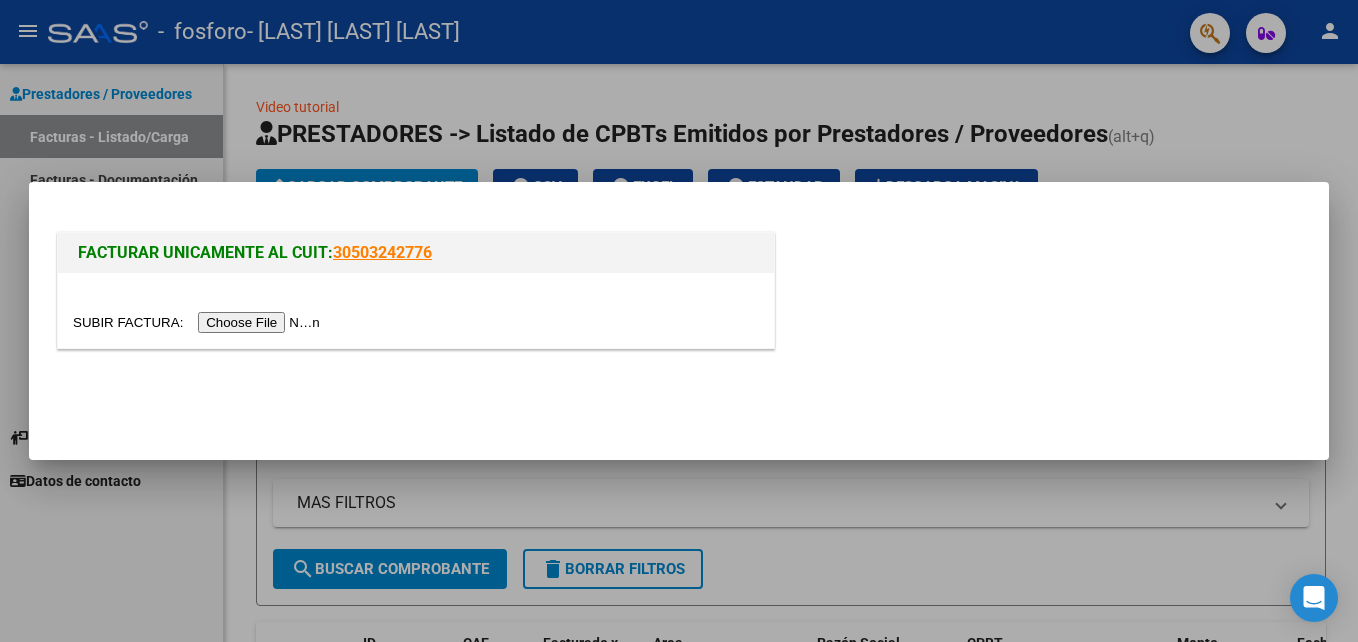 click at bounding box center (199, 322) 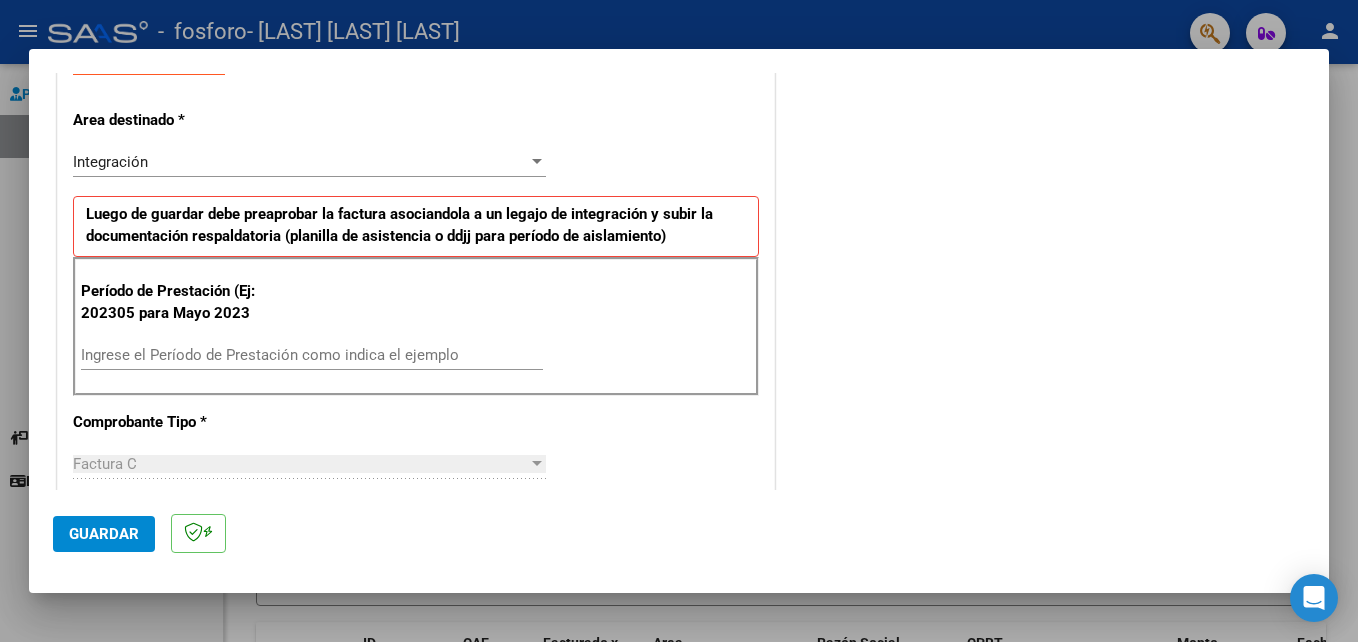 scroll, scrollTop: 400, scrollLeft: 0, axis: vertical 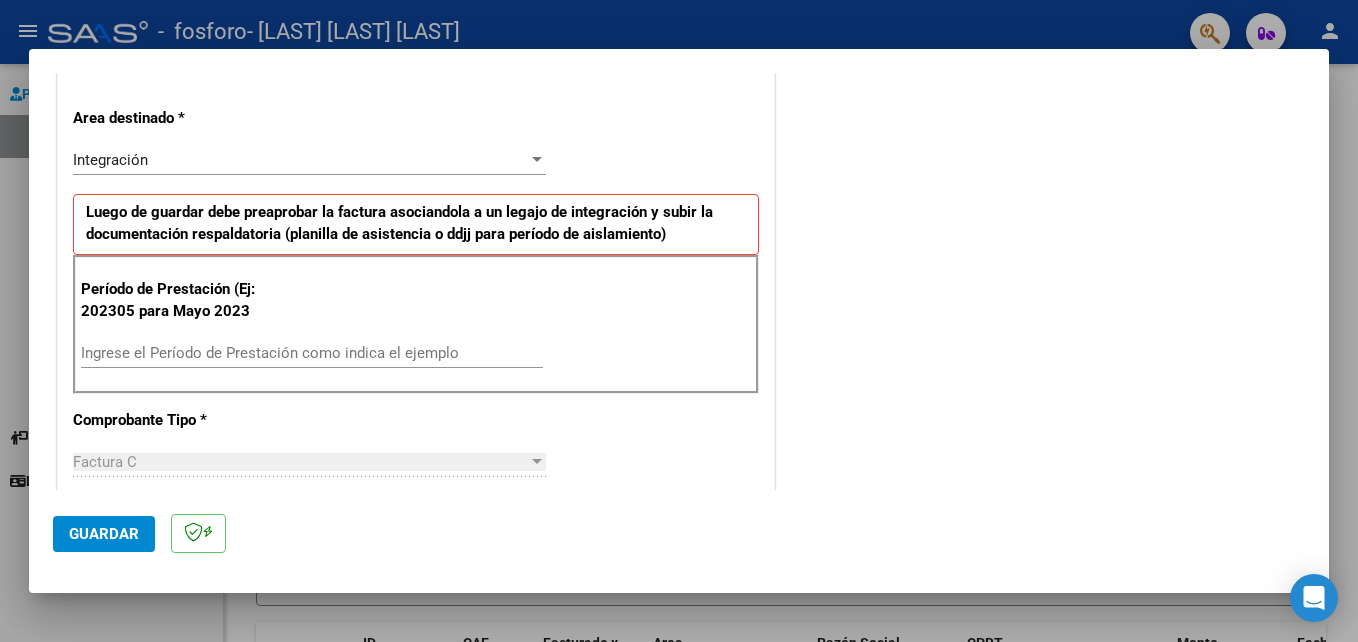 click on "Ingrese el Período de Prestación como indica el ejemplo" at bounding box center [312, 353] 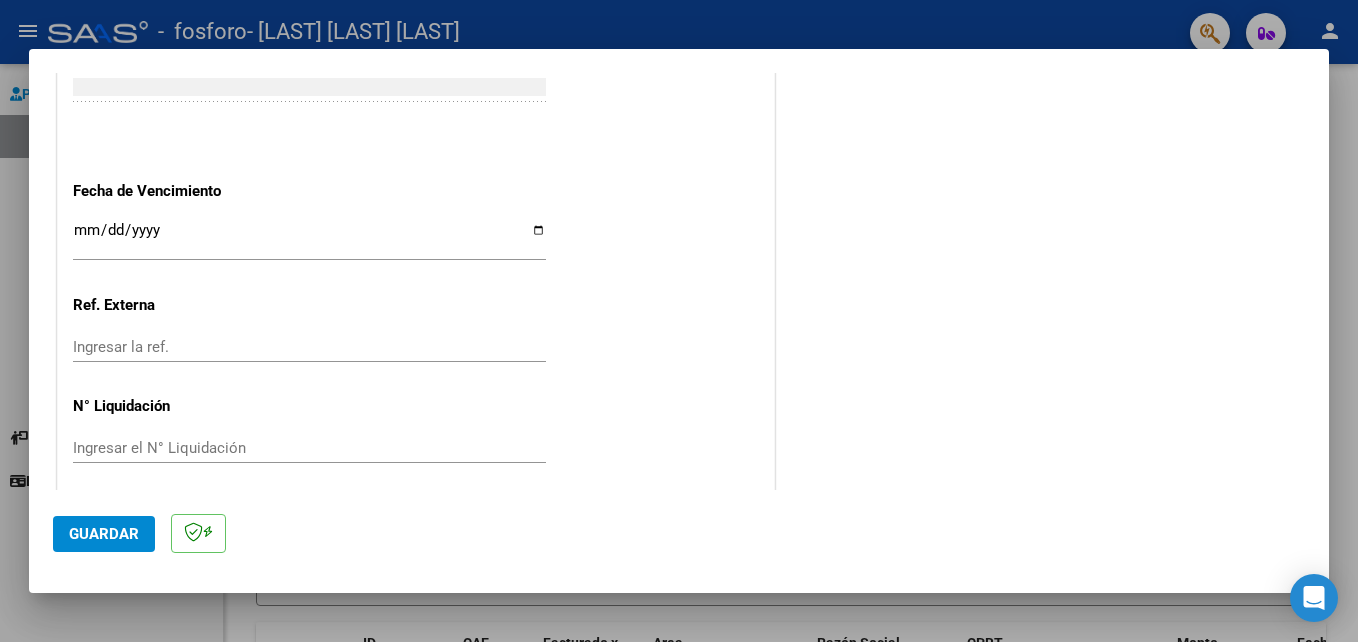 scroll, scrollTop: 1306, scrollLeft: 0, axis: vertical 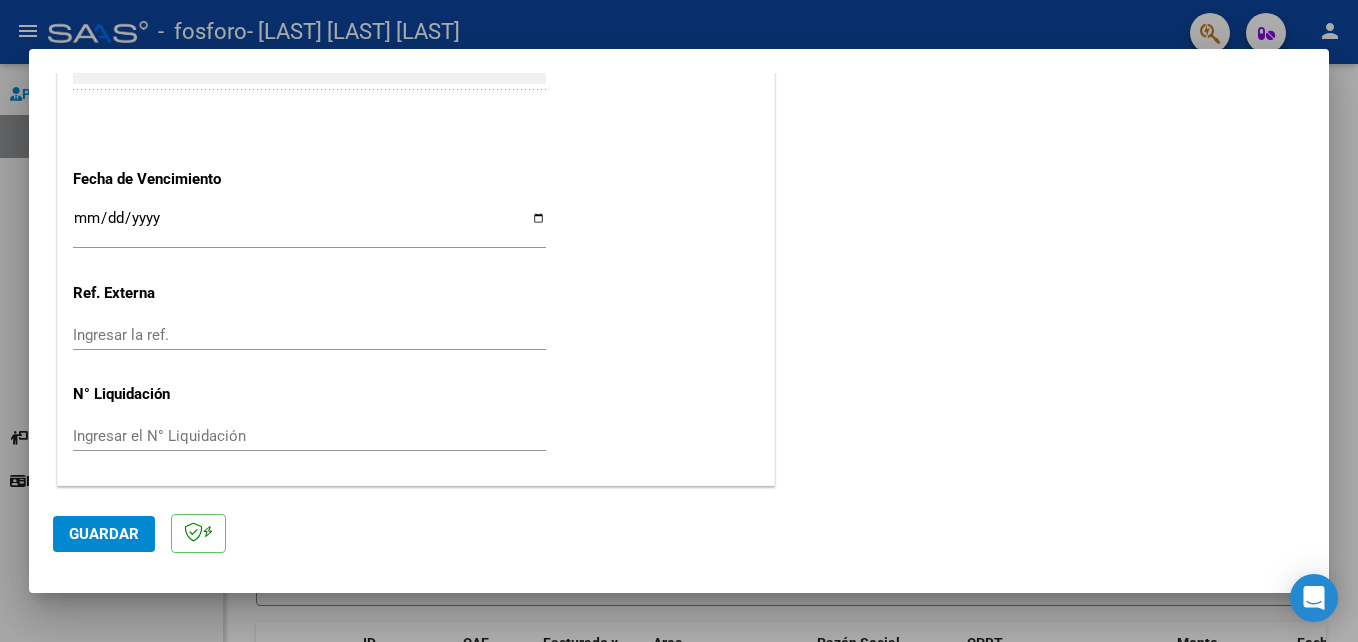 type on "202507" 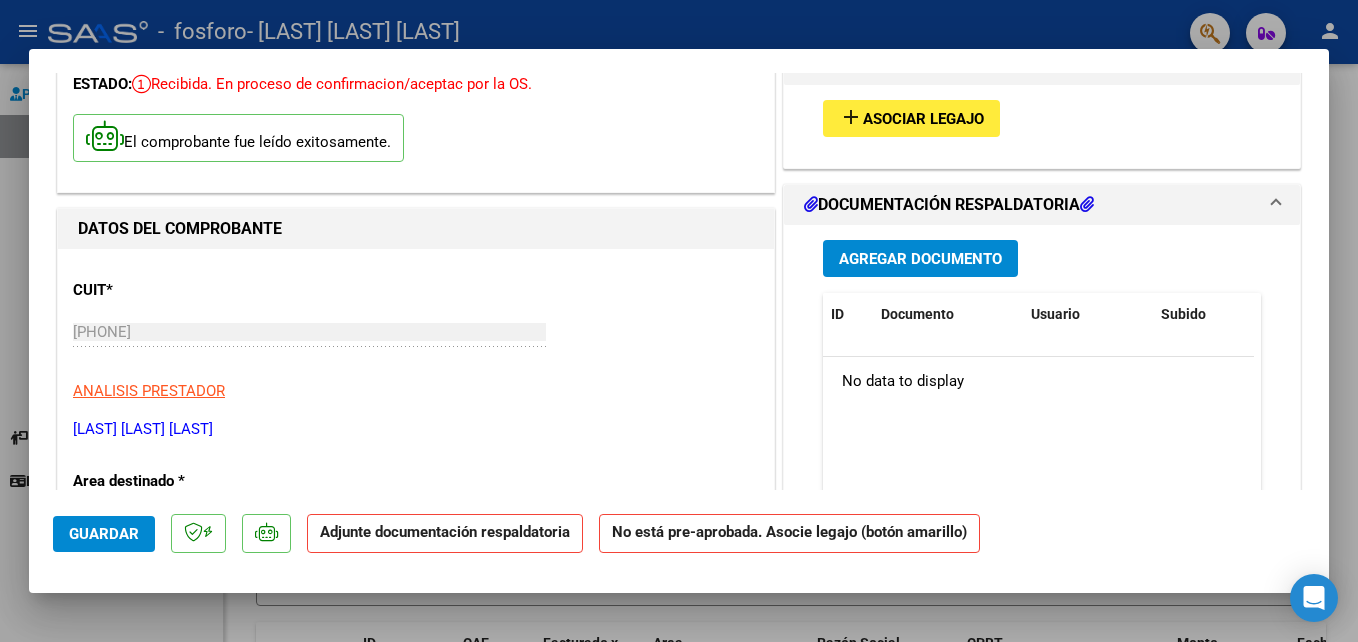 scroll, scrollTop: 0, scrollLeft: 0, axis: both 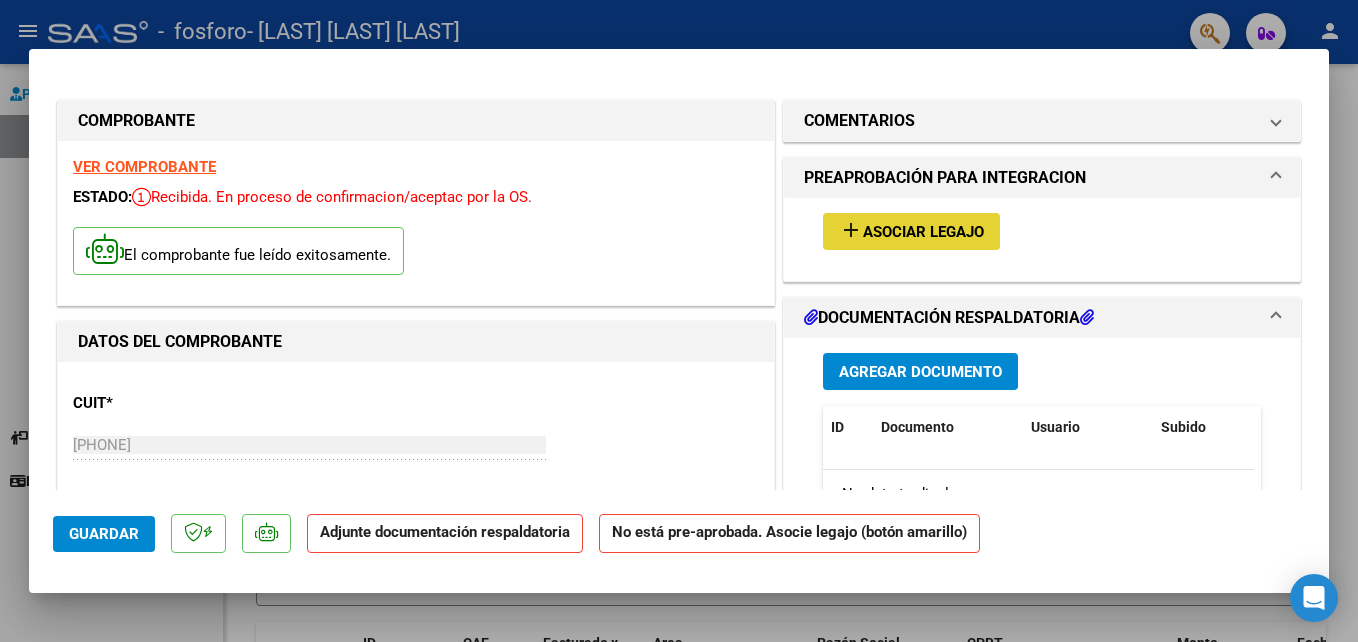 click on "Asociar Legajo" at bounding box center [923, 232] 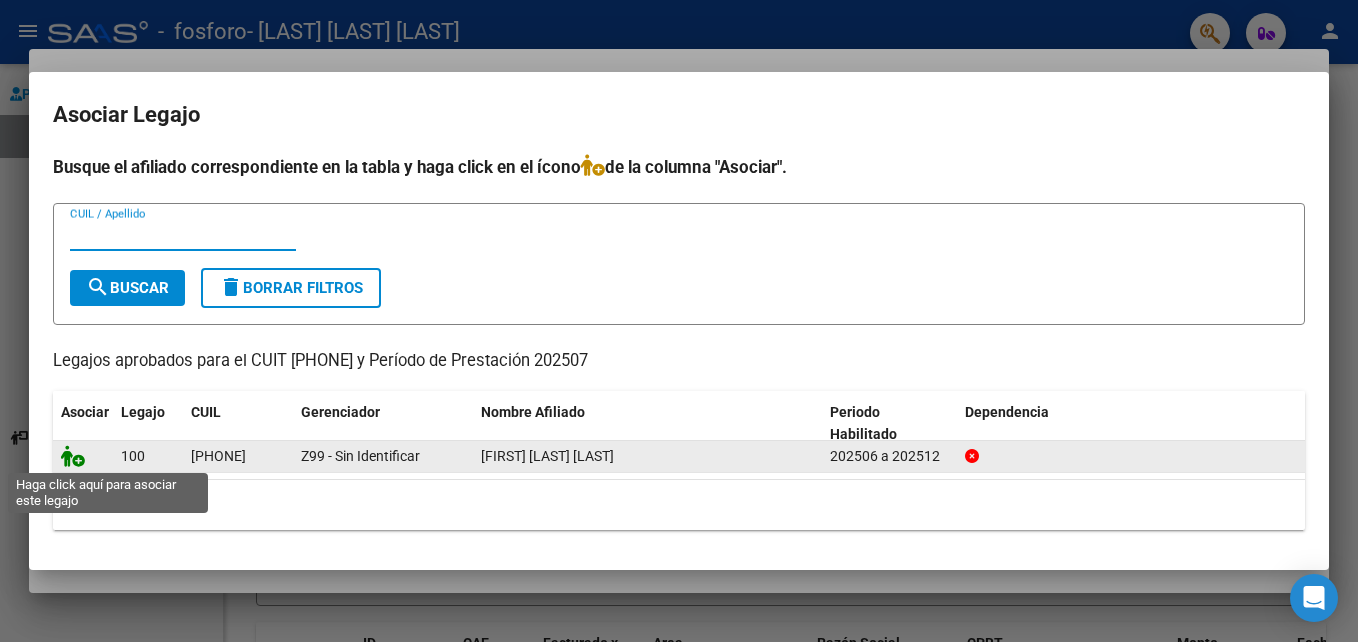 click 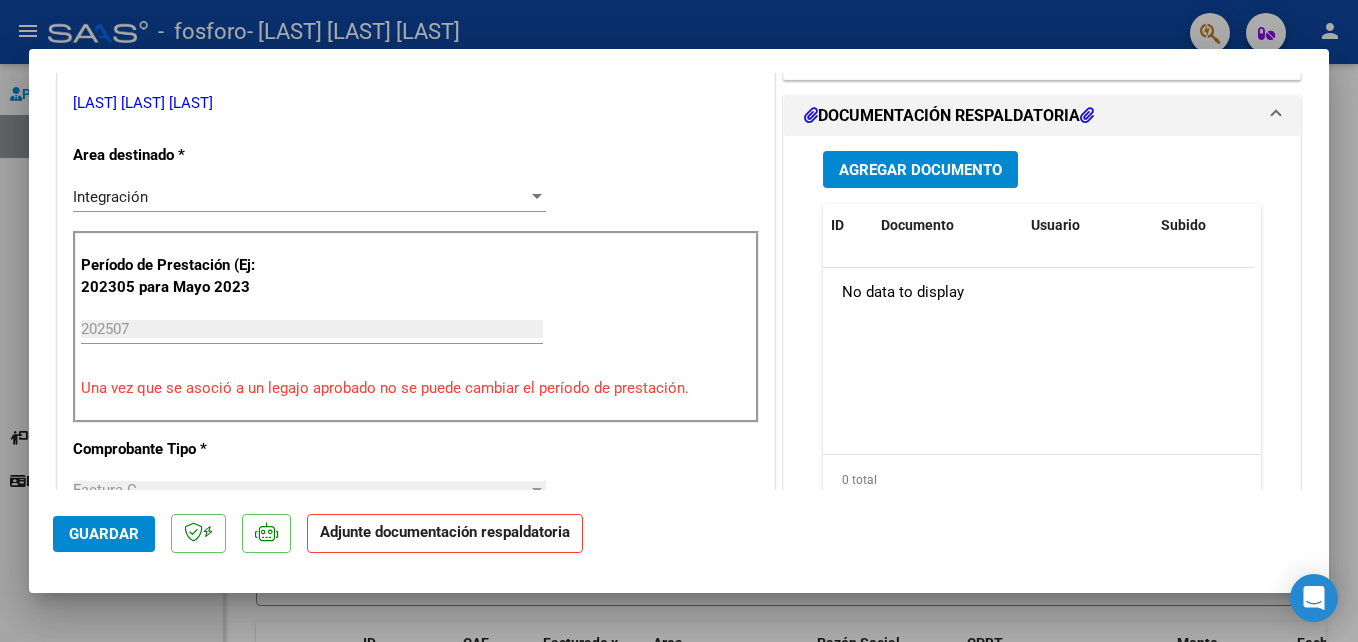 scroll, scrollTop: 400, scrollLeft: 0, axis: vertical 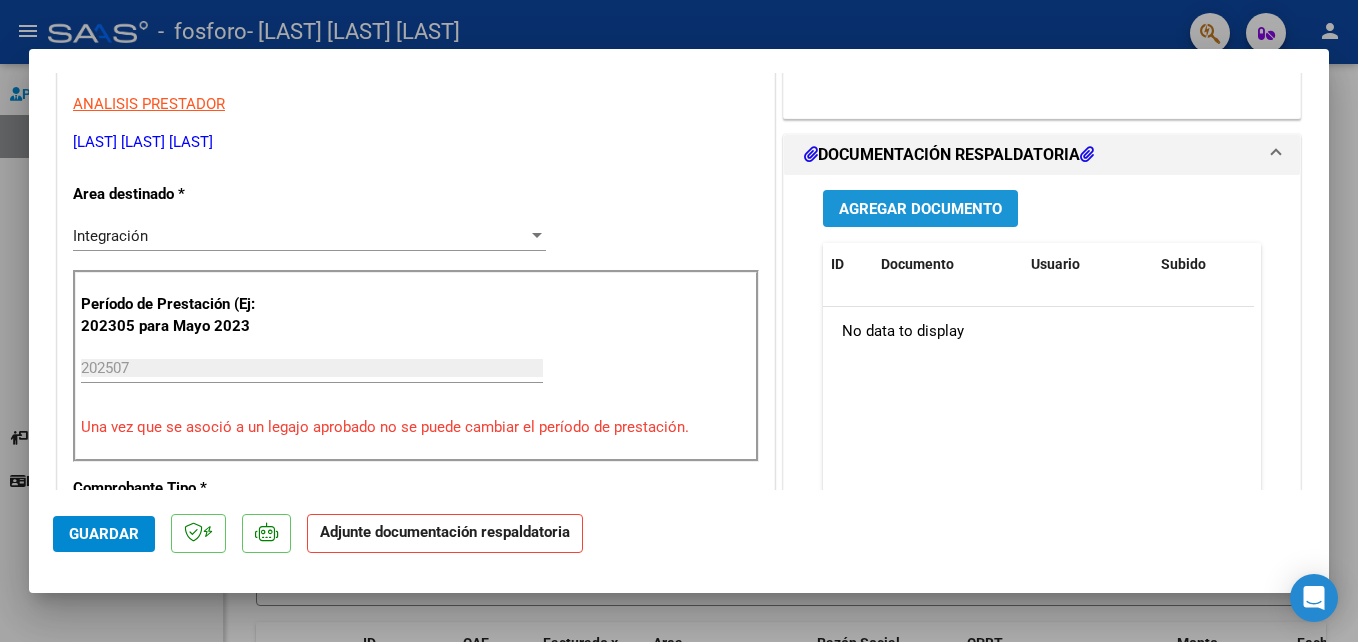 click on "Agregar Documento" at bounding box center (920, 209) 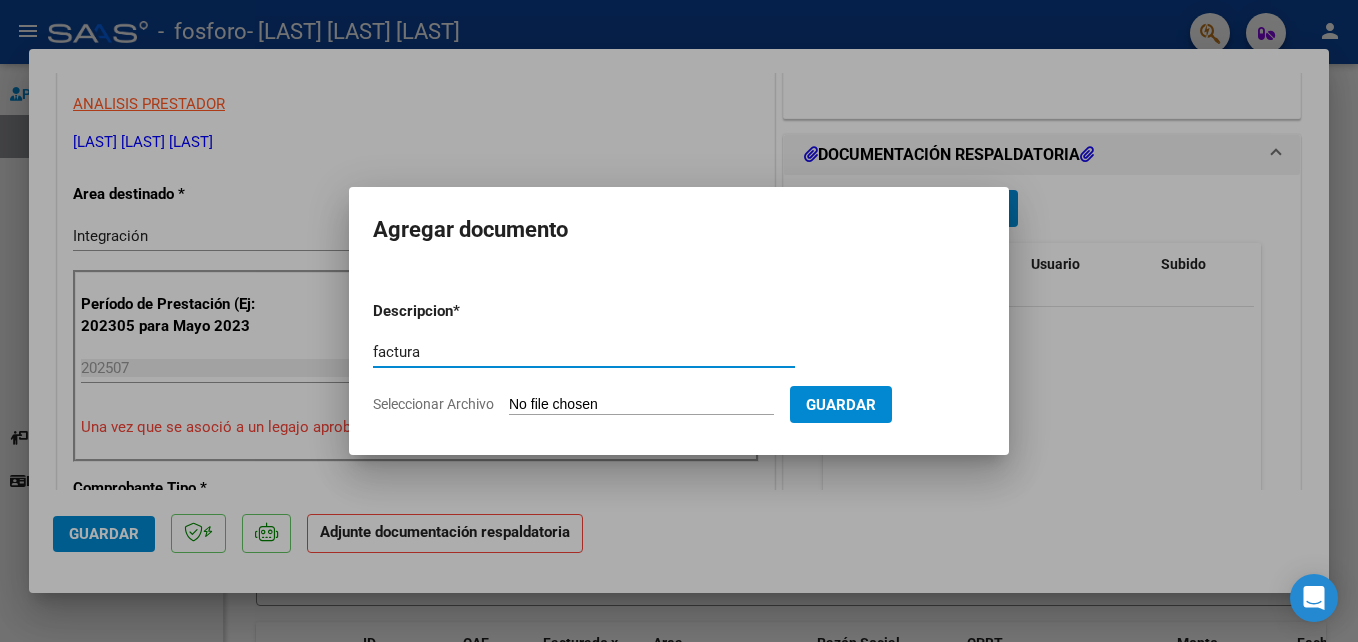 click on "Seleccionar Archivo" at bounding box center (641, 405) 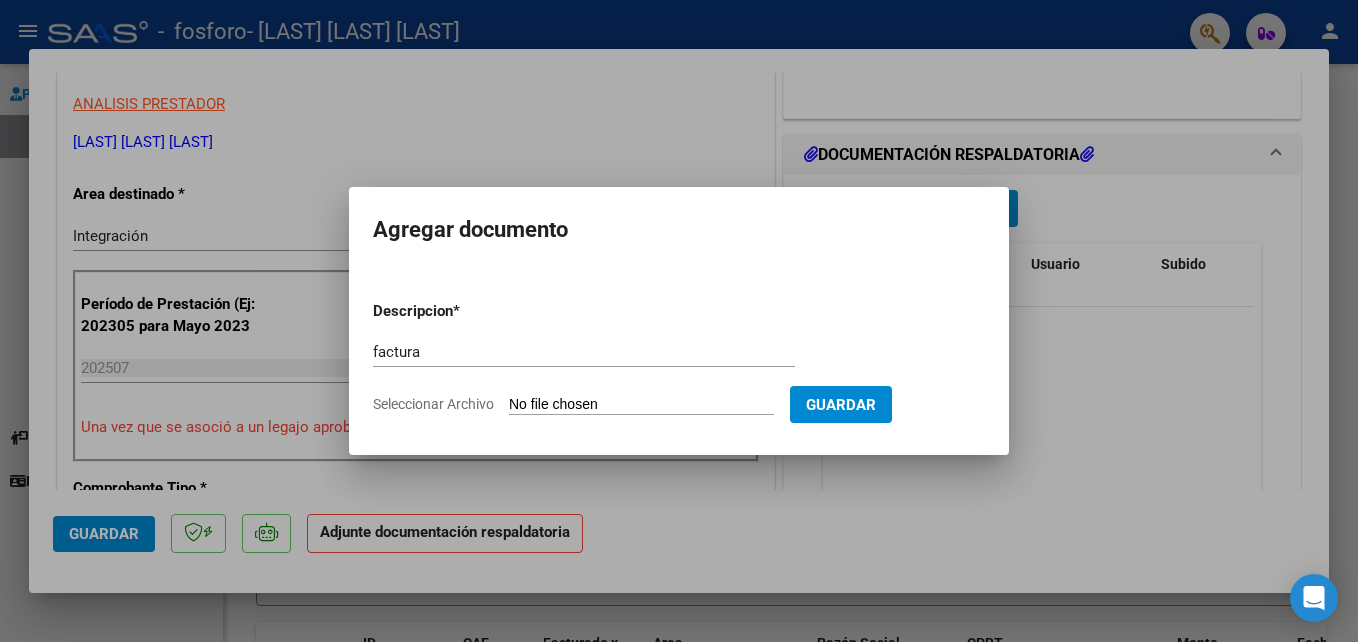 click on "factura Escriba aquí una descripcion" at bounding box center (584, 352) 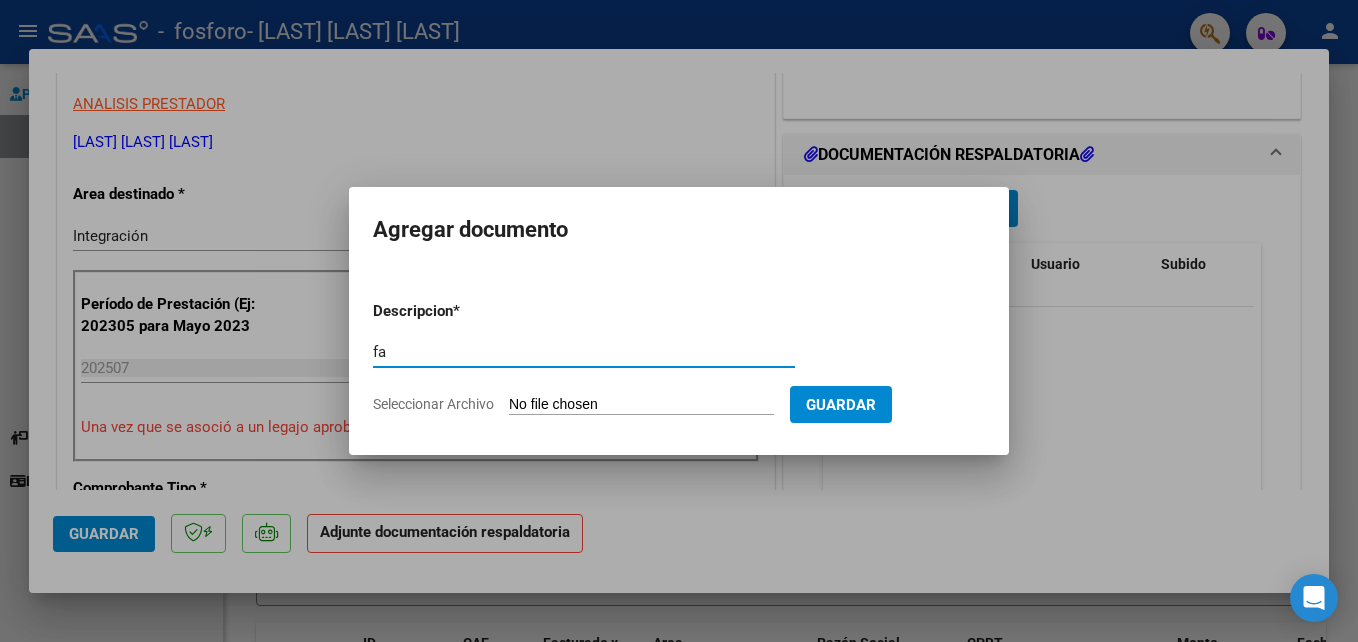type on "f" 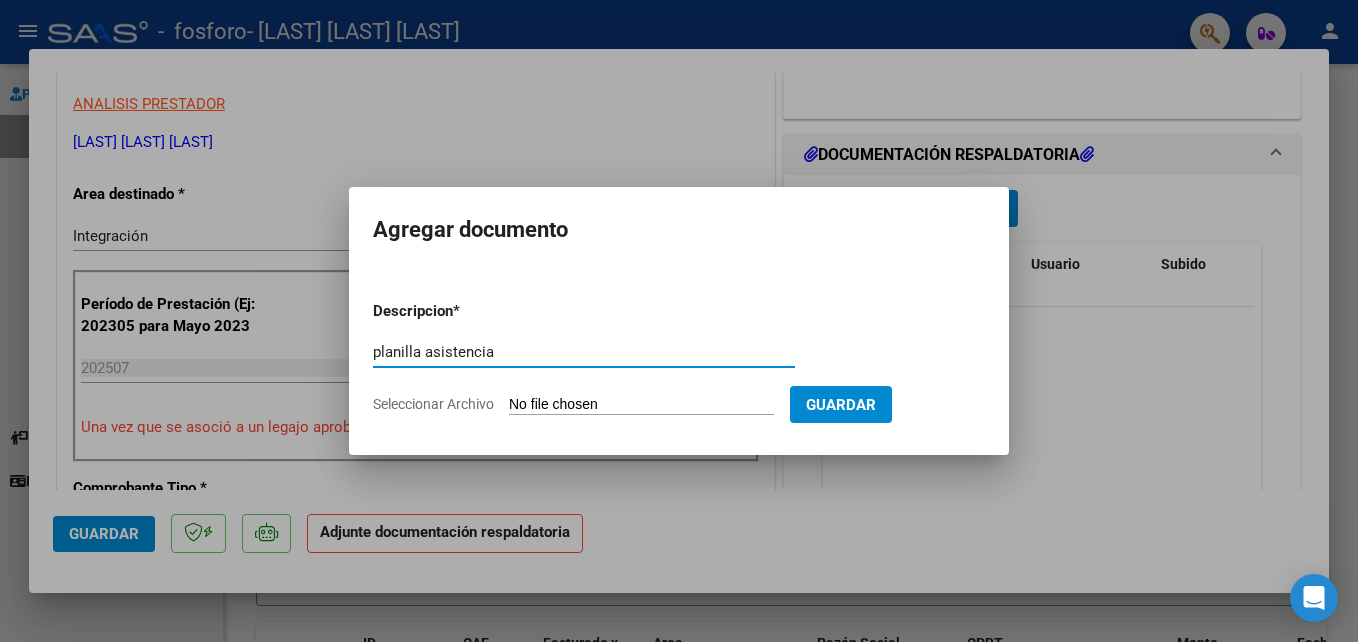 type on "planilla asistencia" 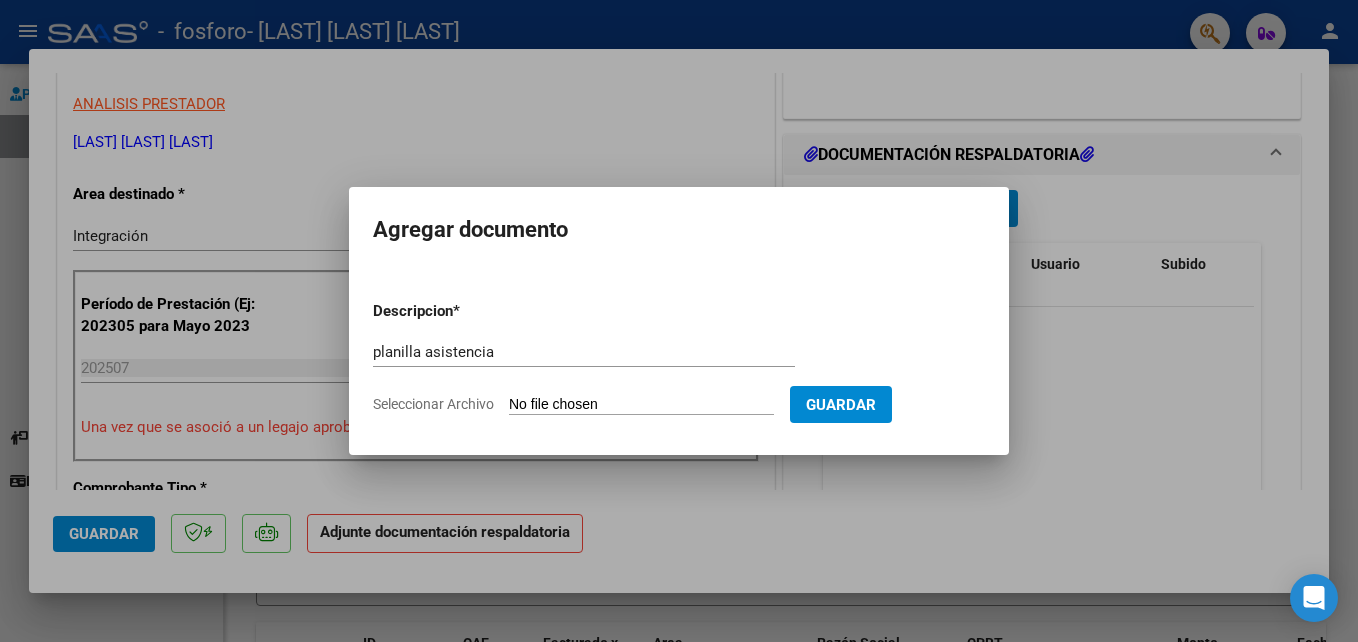 type on "C:\fakepath\20250806_235958.jpg" 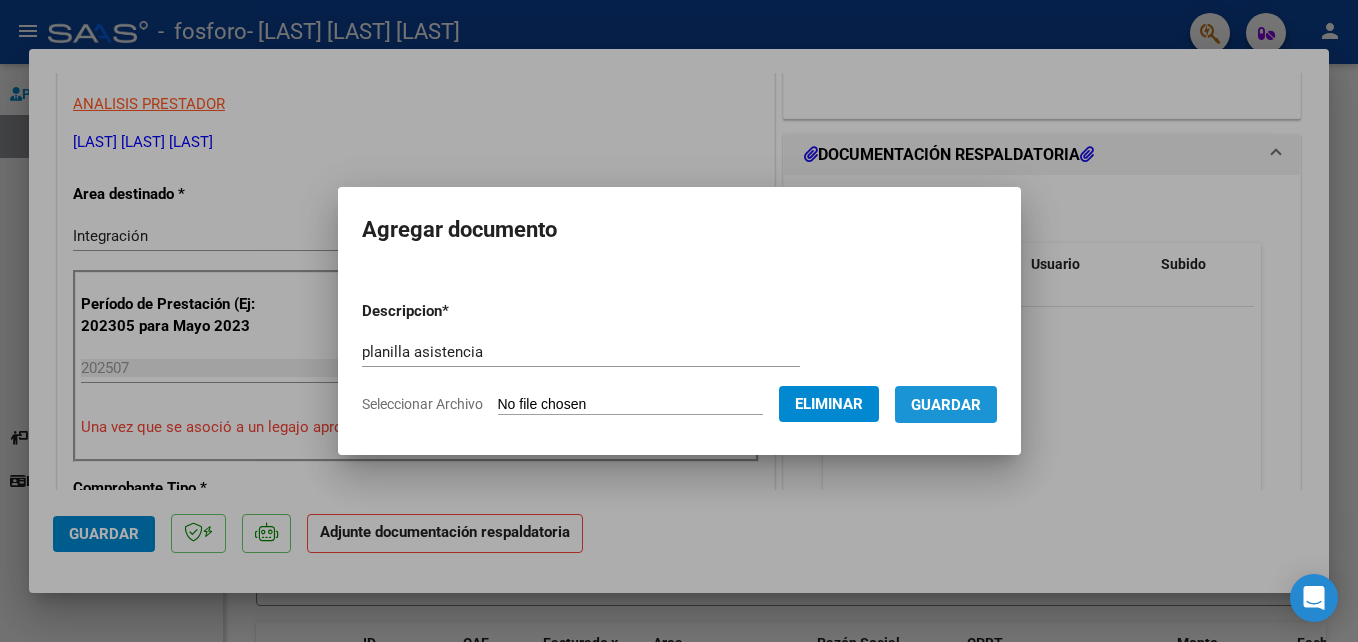 click on "Guardar" at bounding box center [946, 405] 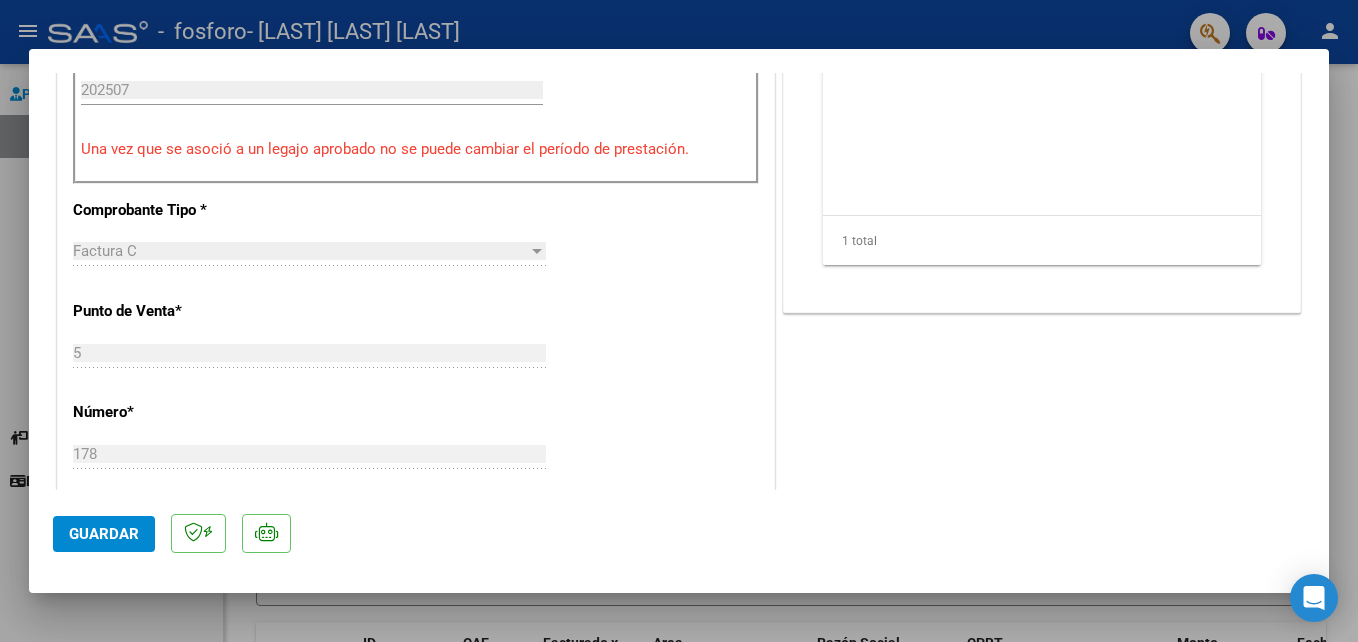 scroll, scrollTop: 800, scrollLeft: 0, axis: vertical 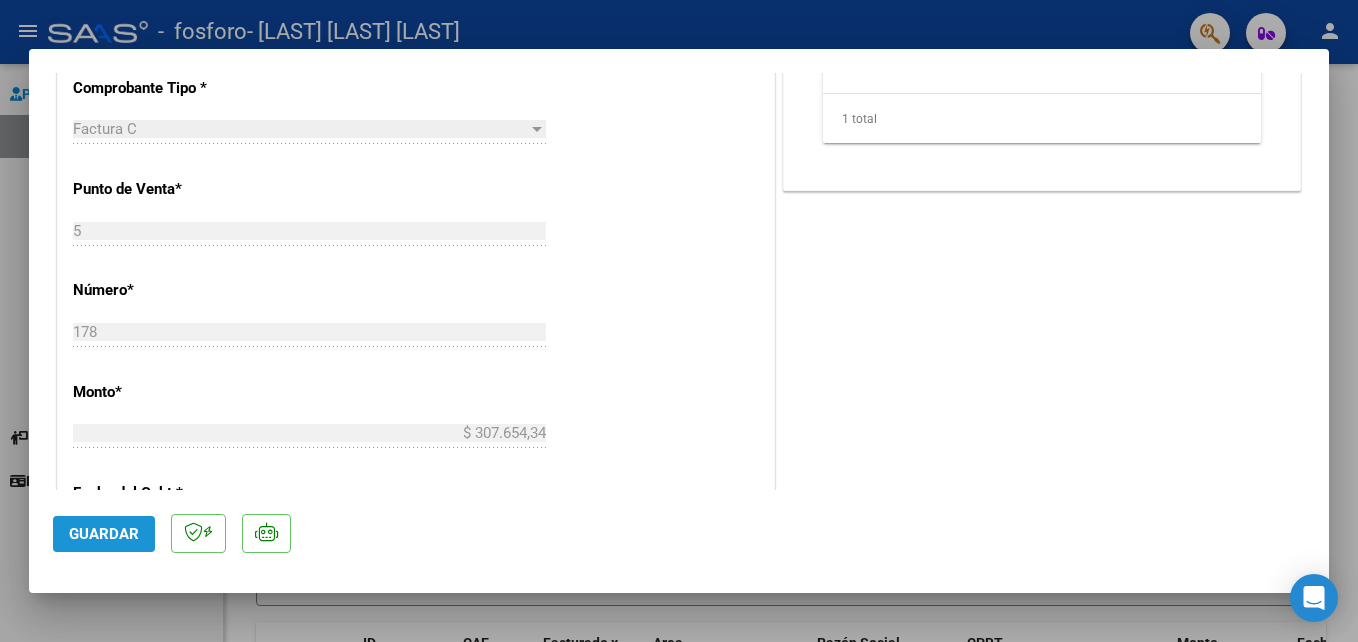 click on "Guardar" 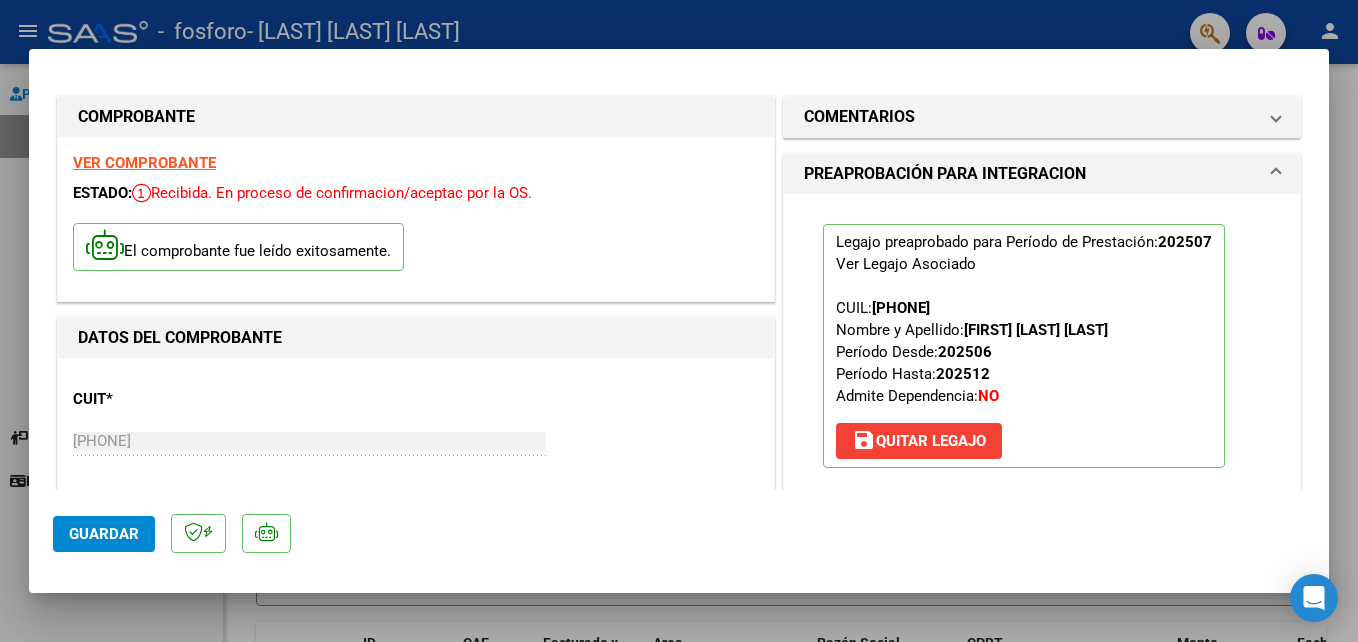 scroll, scrollTop: 0, scrollLeft: 0, axis: both 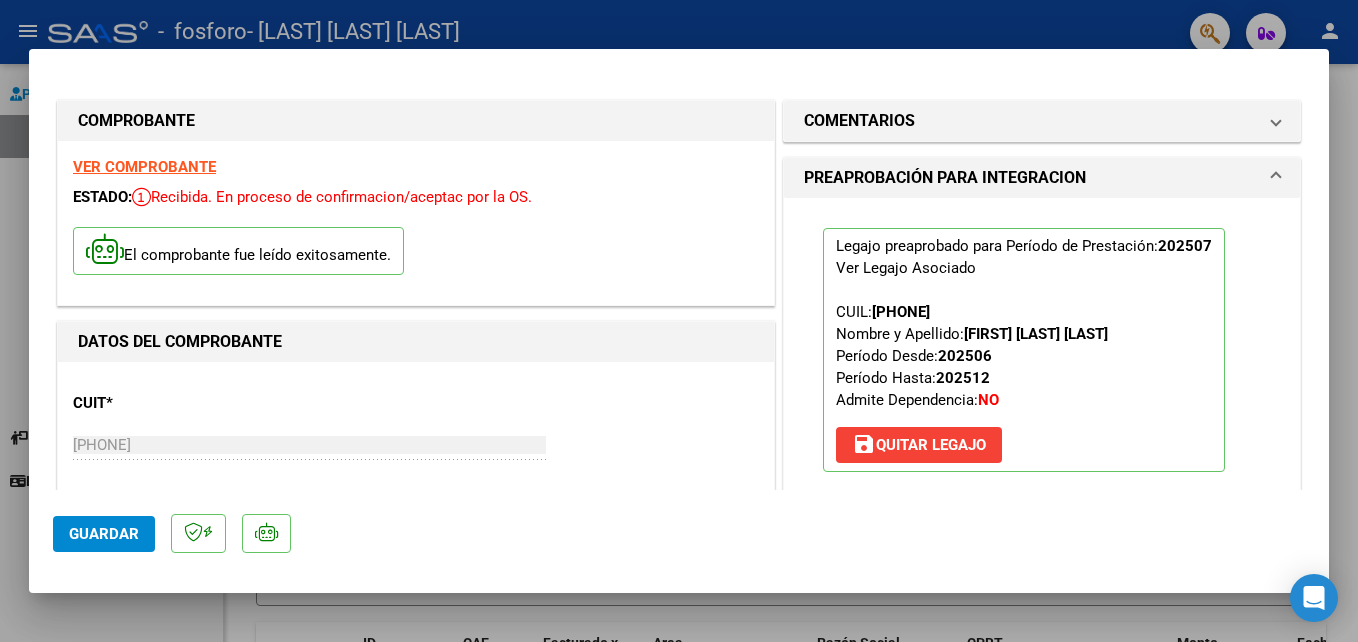 click 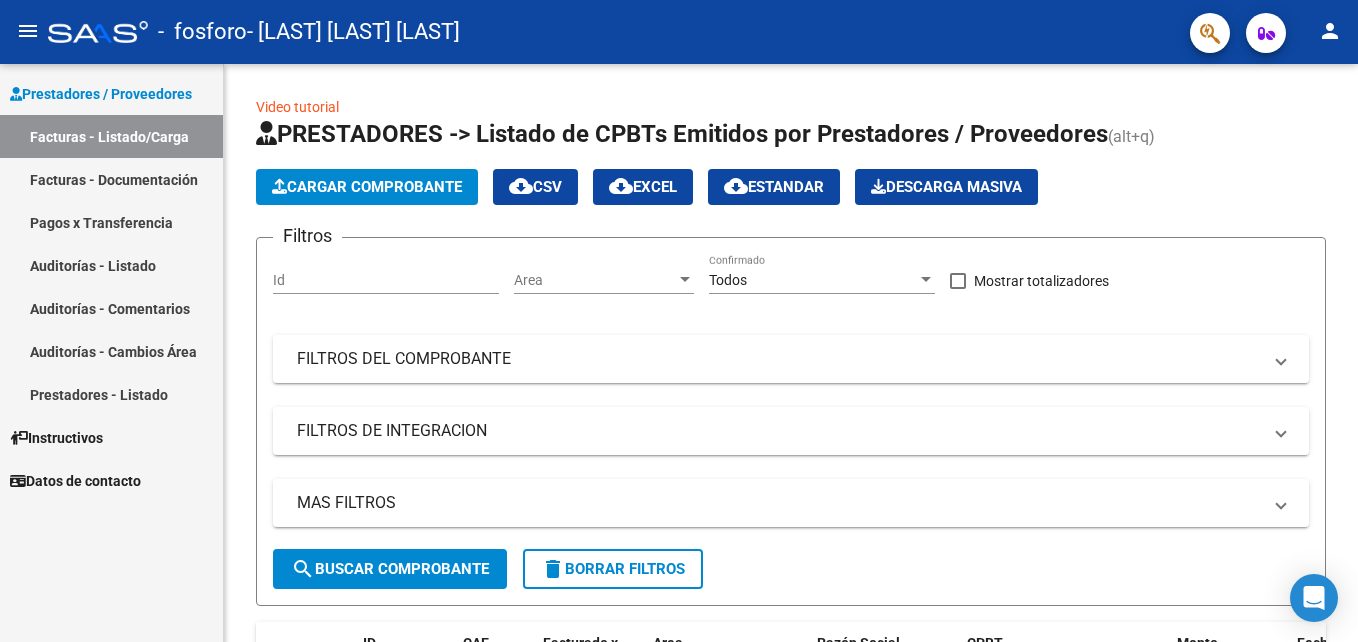 click on "Facturas - Documentación" at bounding box center [111, 179] 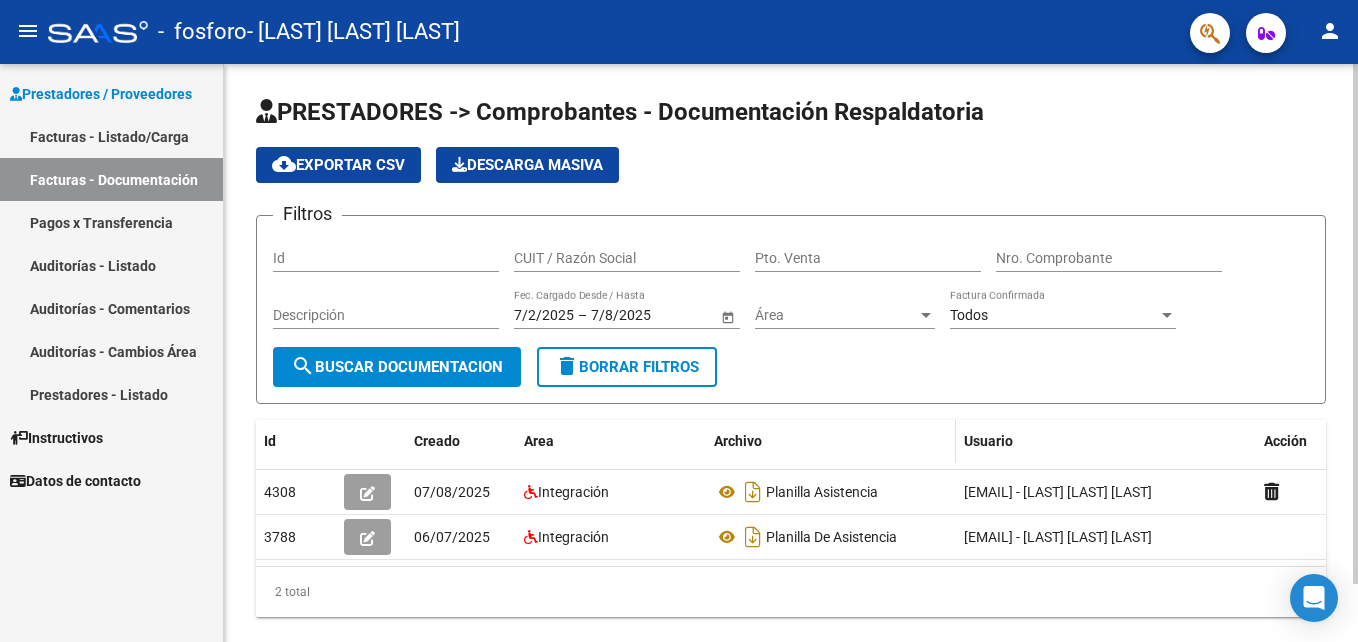 scroll, scrollTop: 65, scrollLeft: 0, axis: vertical 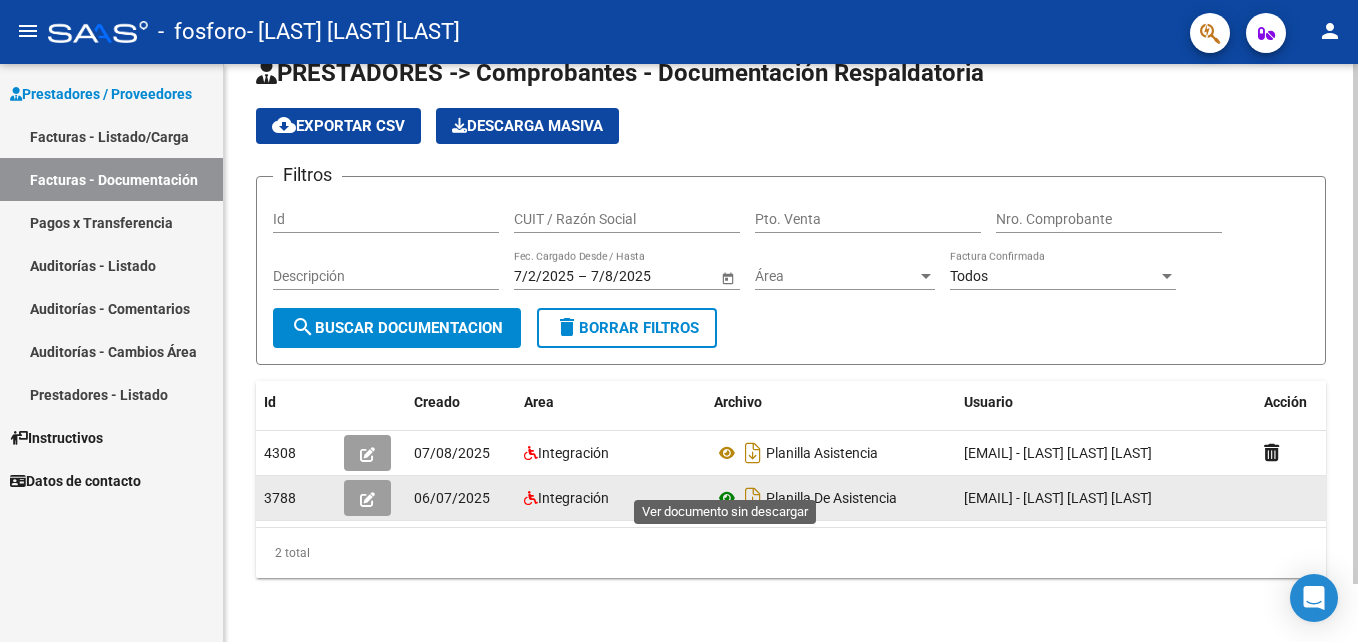 click 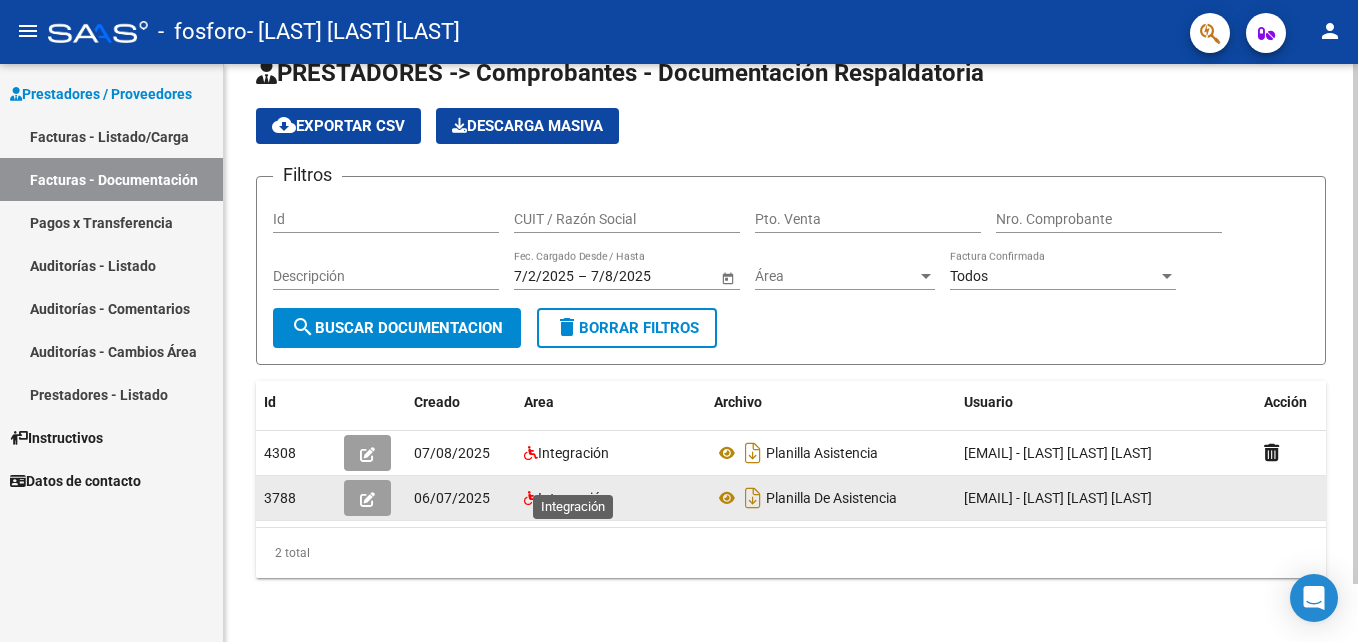 scroll, scrollTop: 0, scrollLeft: 0, axis: both 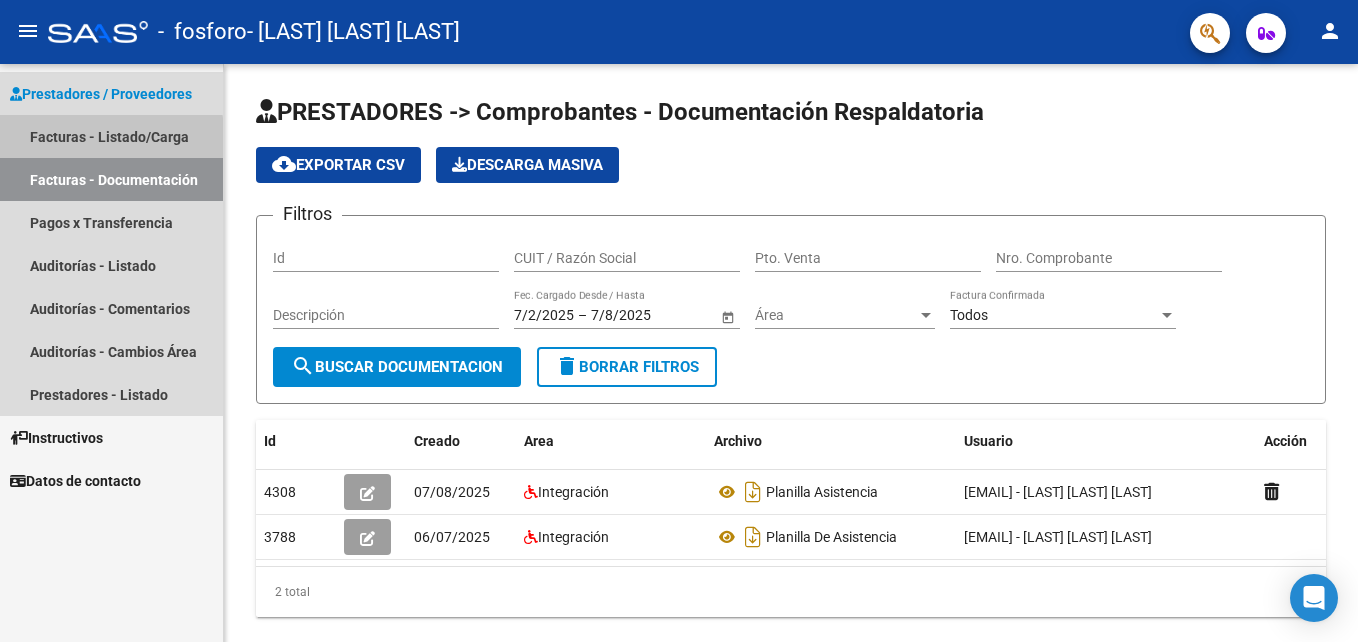 click on "Facturas - Listado/Carga" at bounding box center [111, 136] 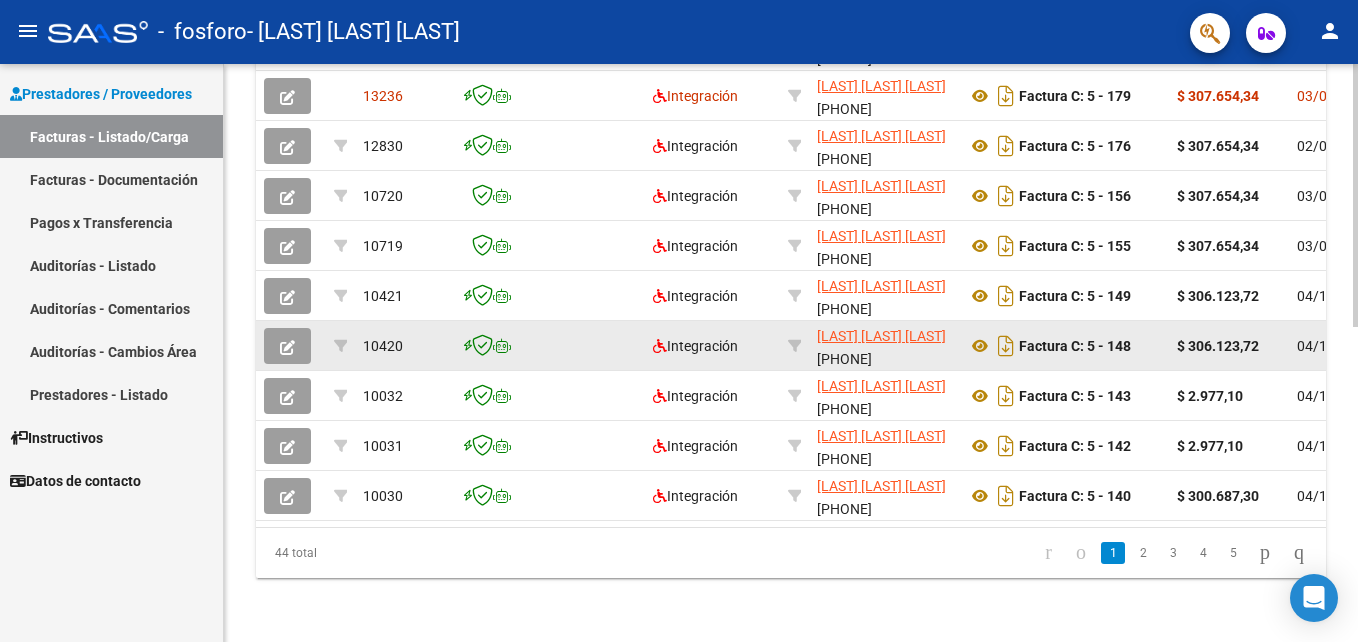 scroll, scrollTop: 690, scrollLeft: 0, axis: vertical 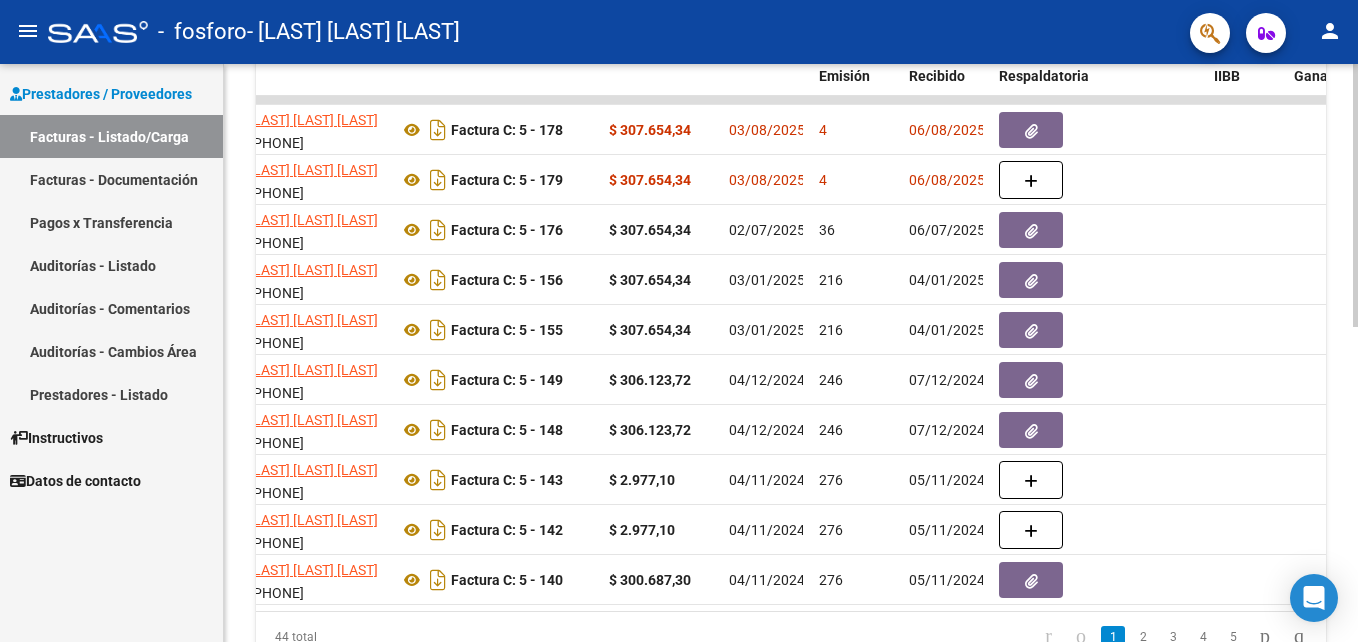 click on "44 total   1   2   3   4   5" 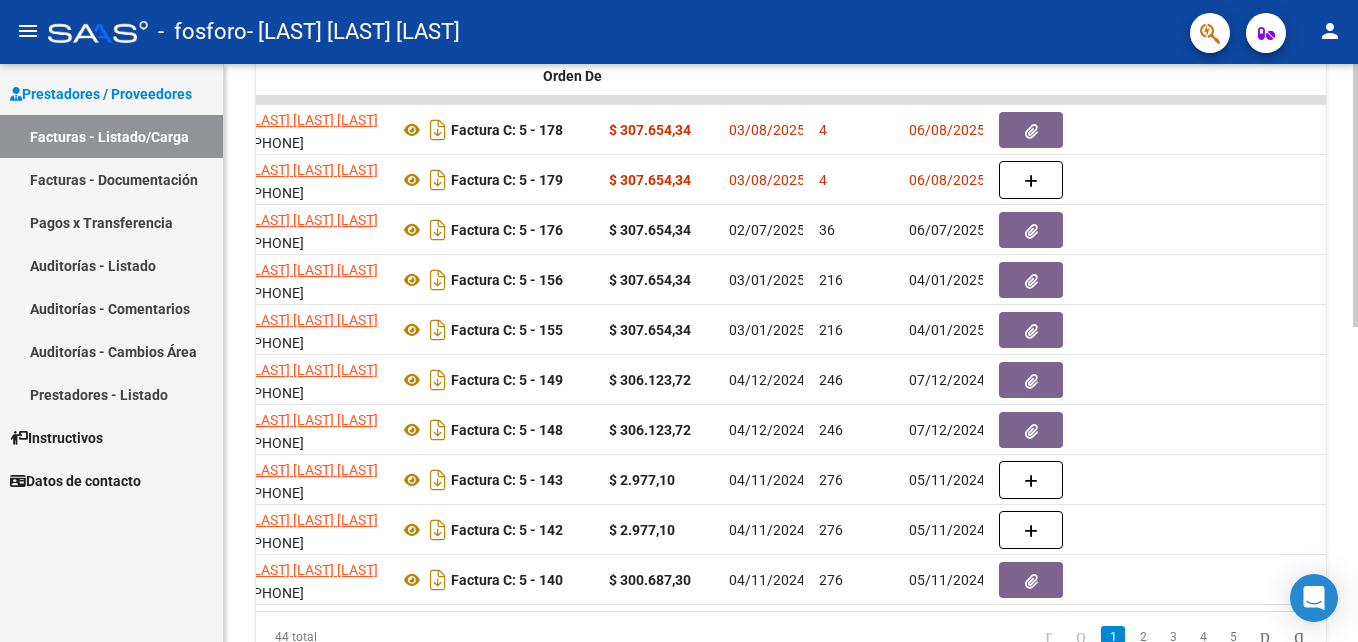 scroll, scrollTop: 0, scrollLeft: 0, axis: both 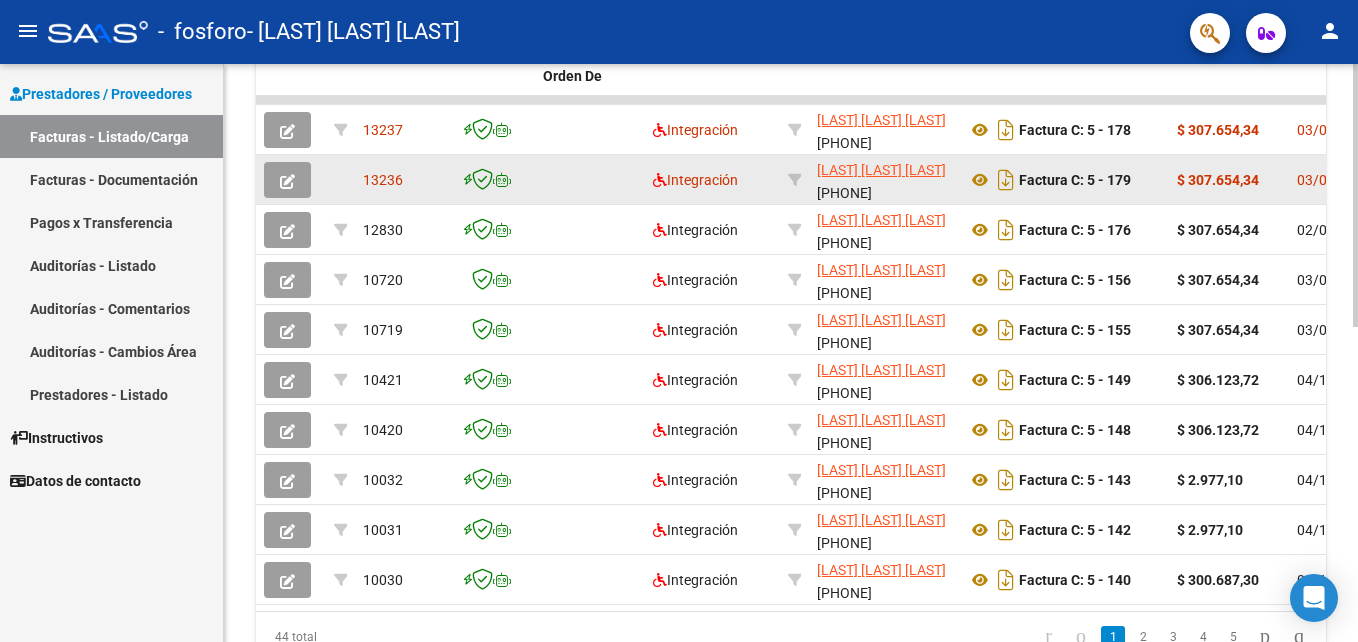 click 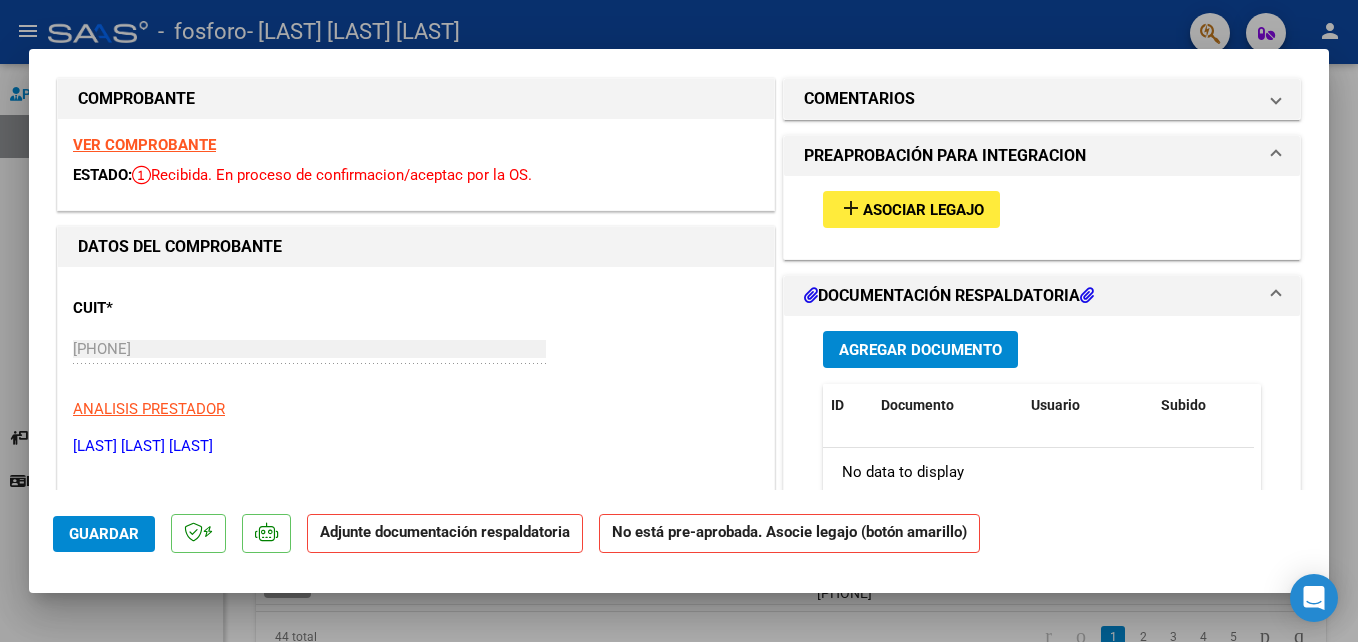 scroll, scrollTop: 0, scrollLeft: 0, axis: both 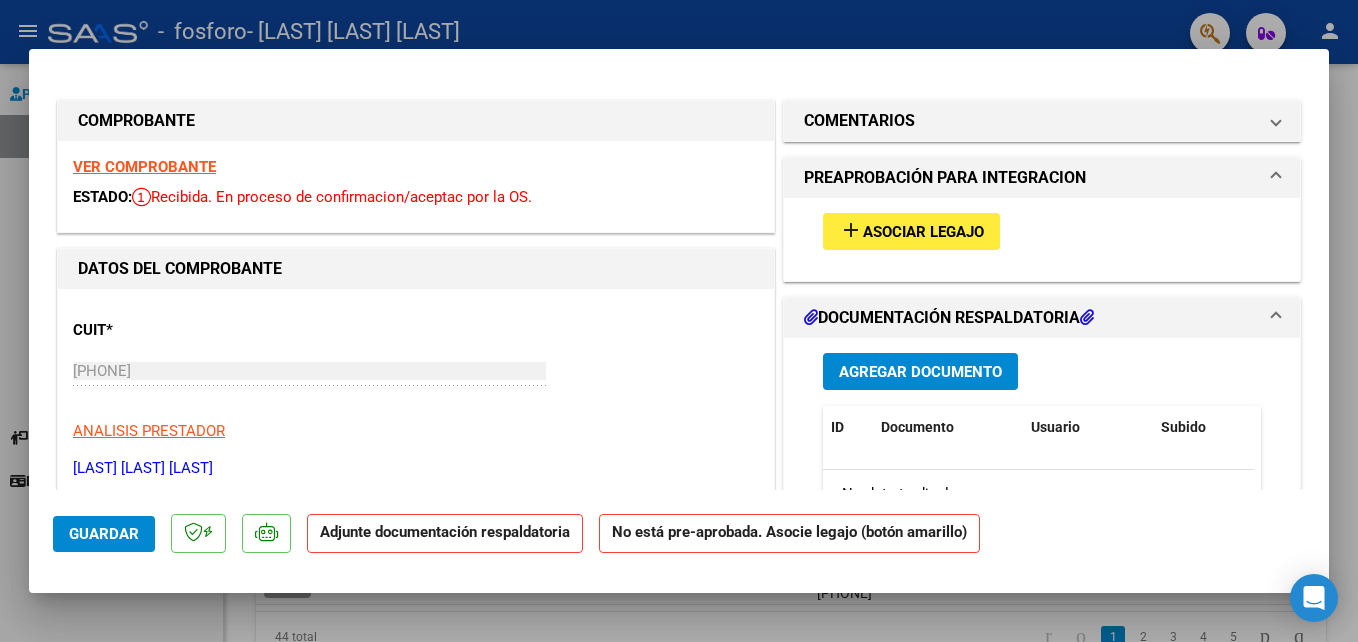click at bounding box center [679, 321] 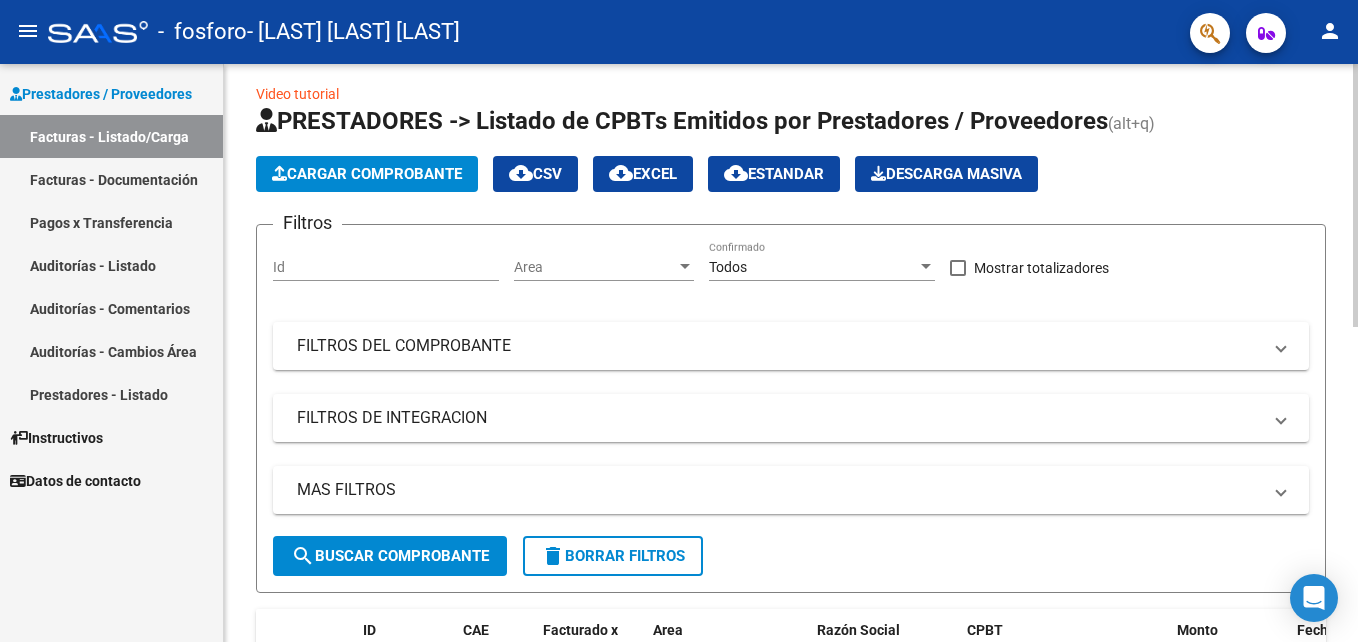 scroll, scrollTop: 0, scrollLeft: 0, axis: both 